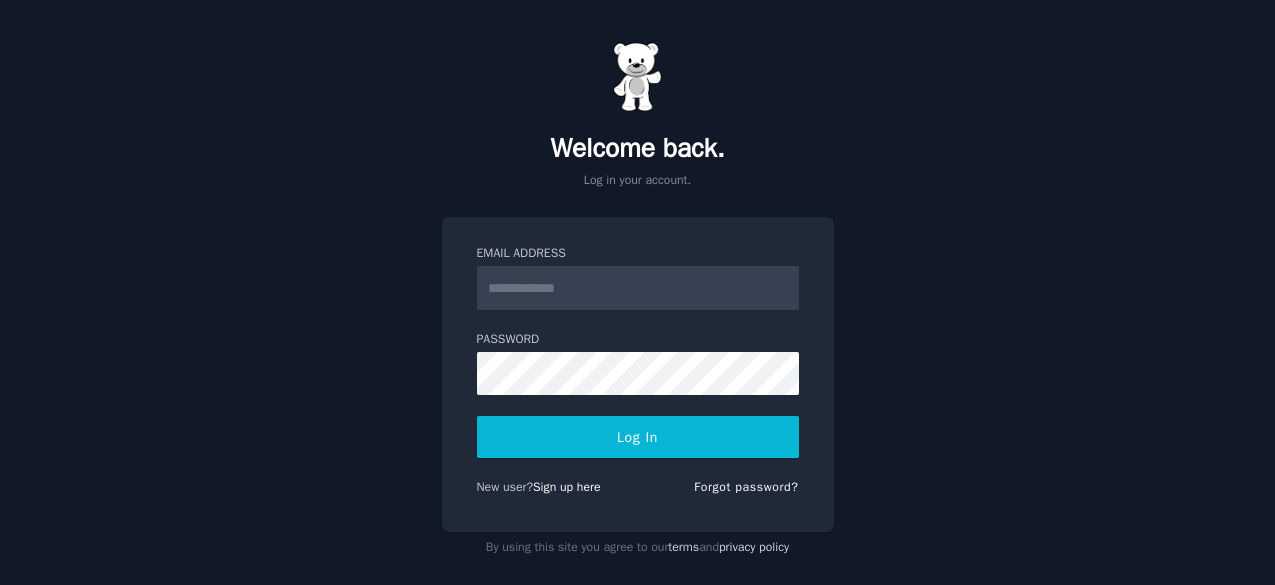 scroll, scrollTop: 0, scrollLeft: 0, axis: both 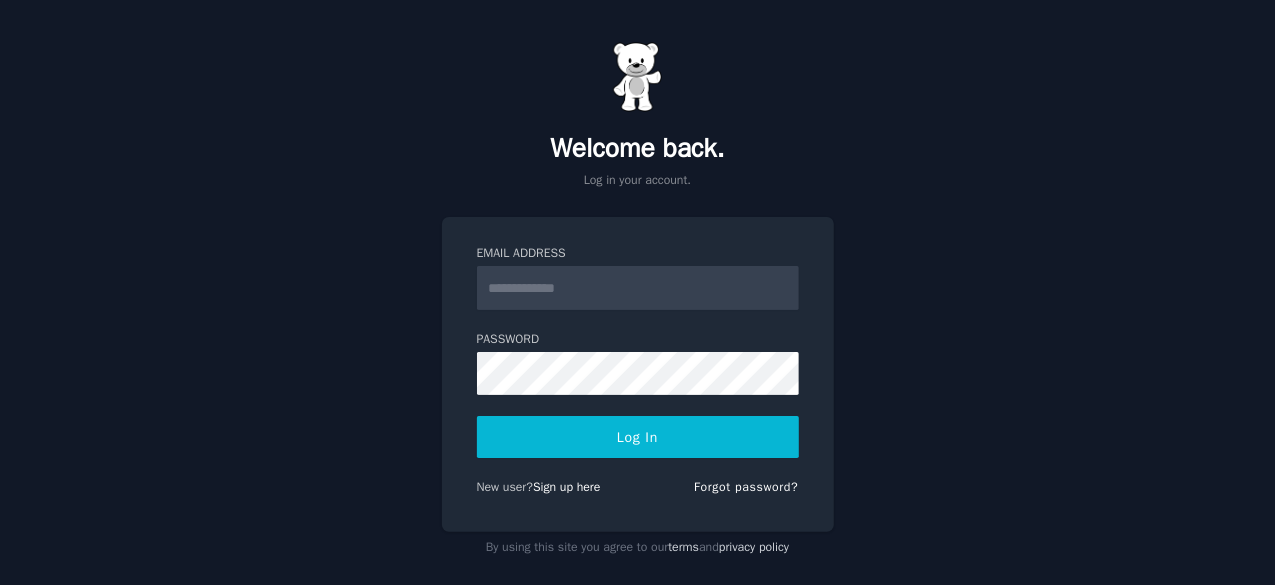 click on "Email Address" at bounding box center (638, 288) 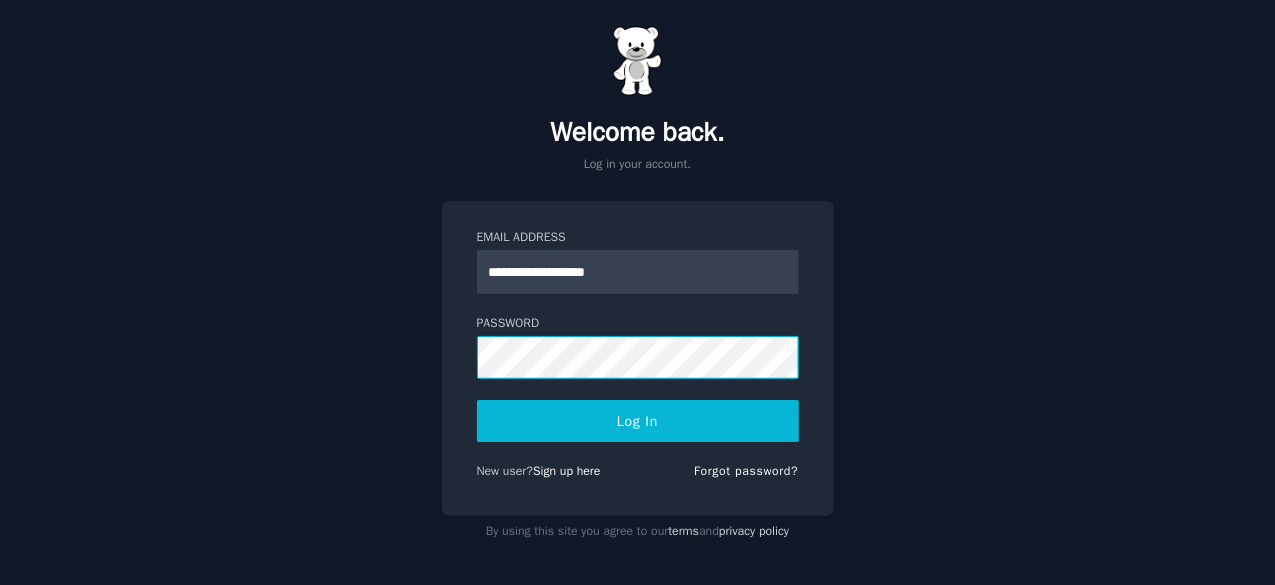 scroll, scrollTop: 19, scrollLeft: 0, axis: vertical 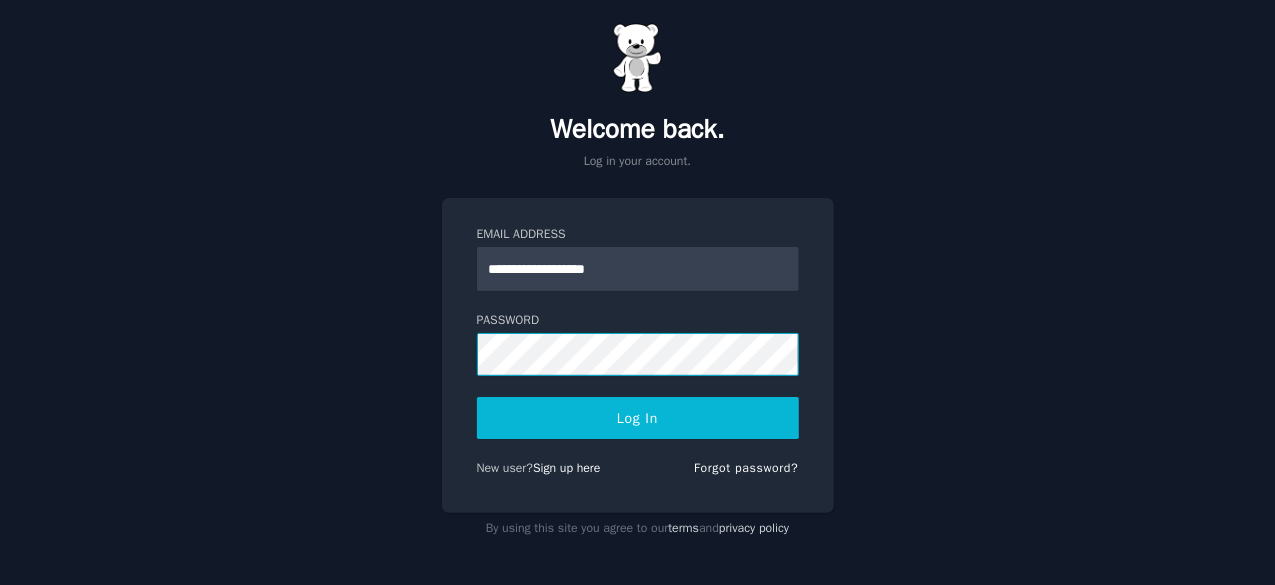 click on "Log In" at bounding box center [638, 418] 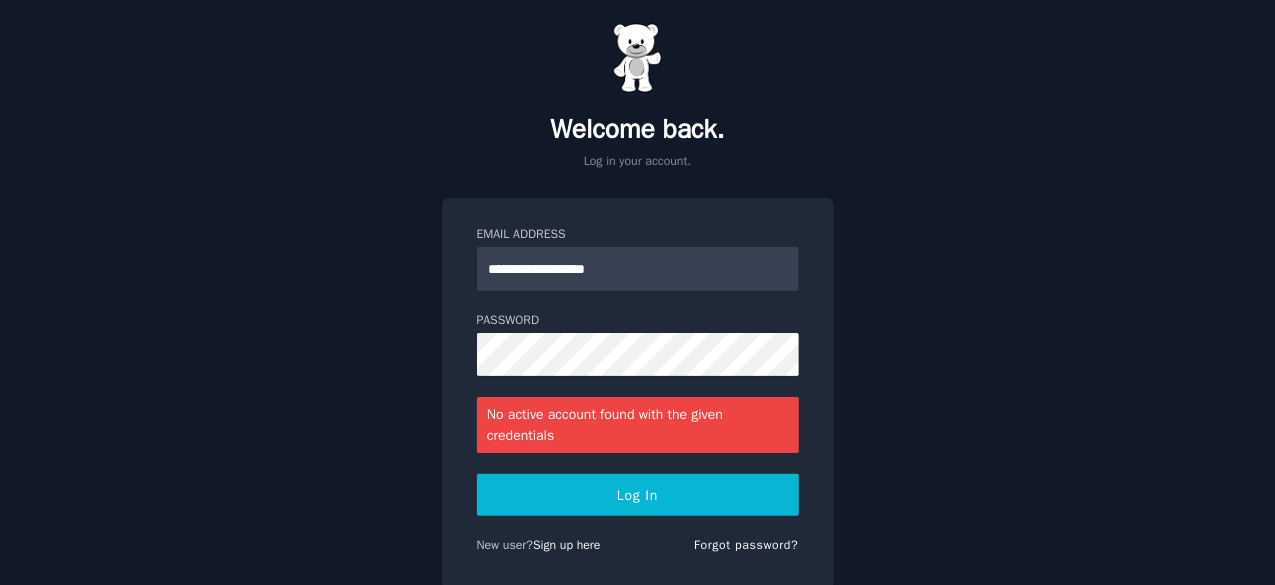 click on "**********" at bounding box center (637, 322) 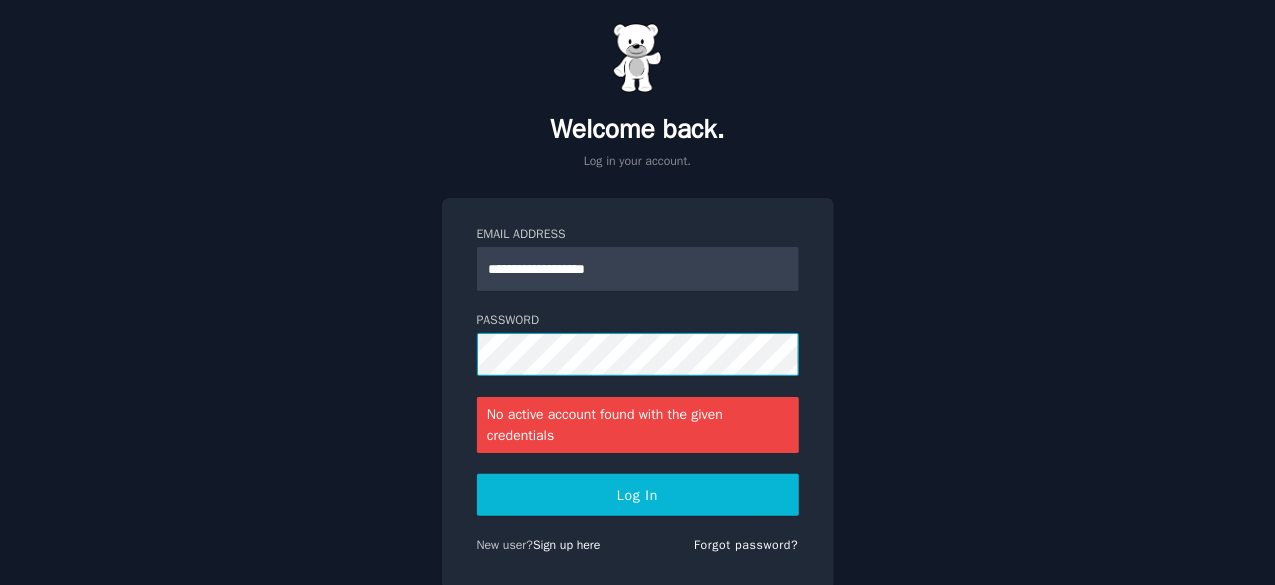 drag, startPoint x: 724, startPoint y: 548, endPoint x: 380, endPoint y: 345, distance: 399.43085 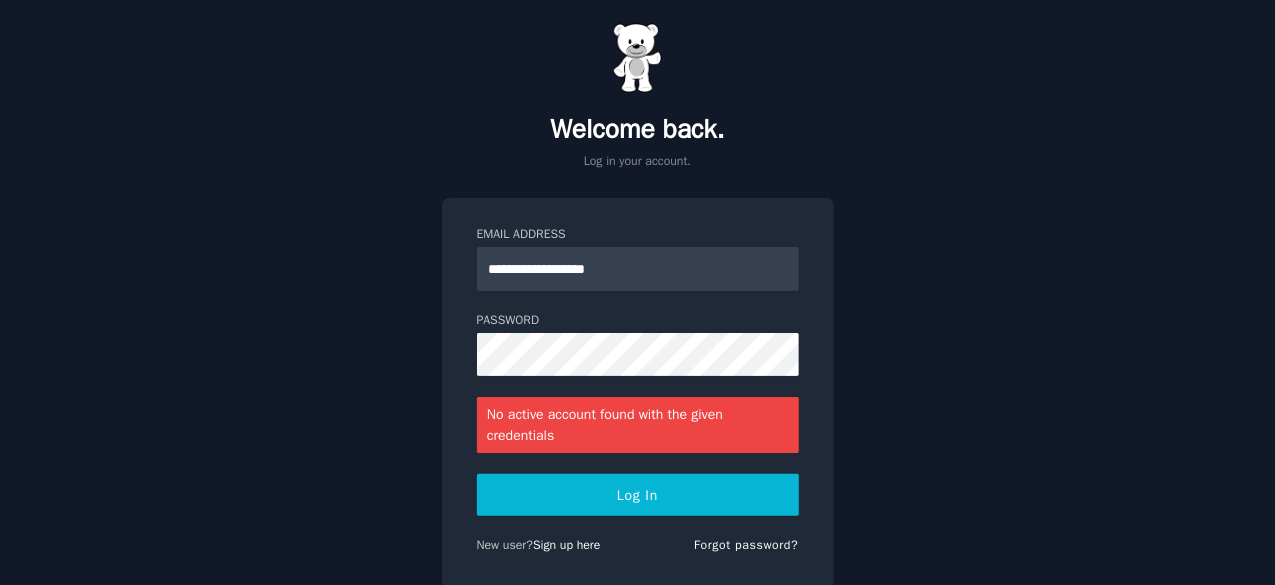 click on "Log In" at bounding box center [638, 495] 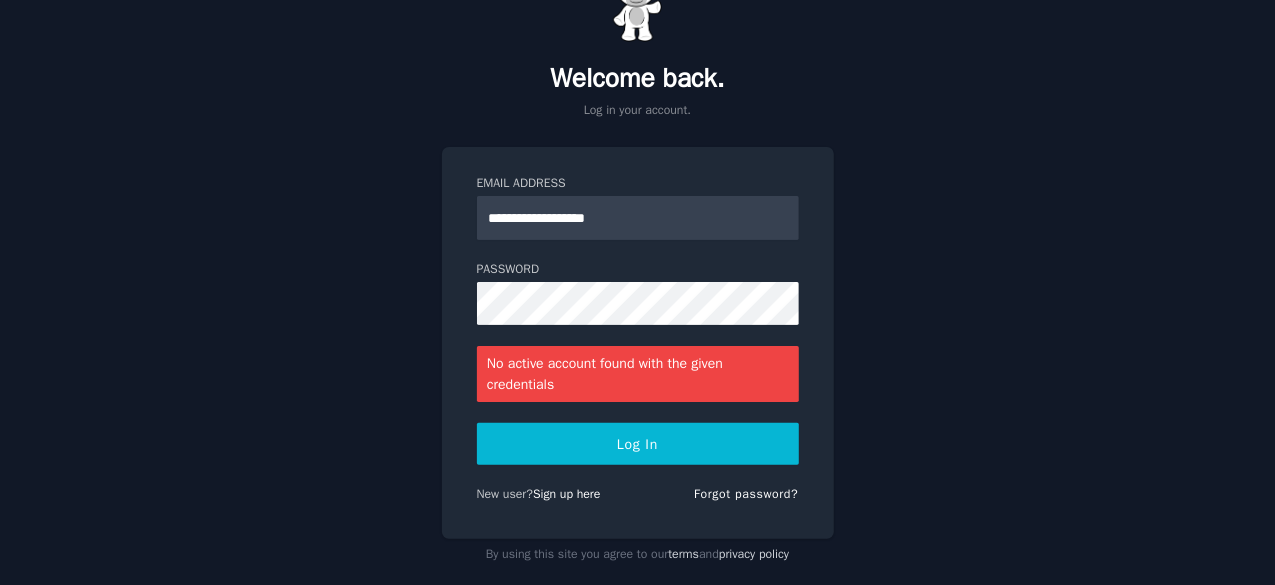 scroll, scrollTop: 96, scrollLeft: 0, axis: vertical 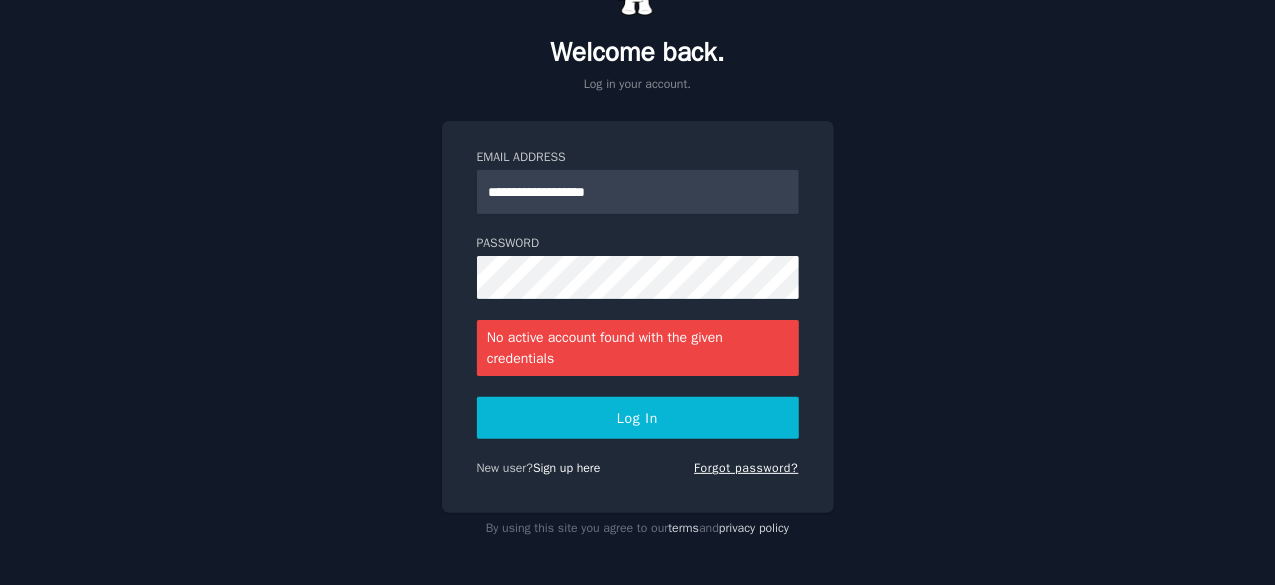 click on "Forgot password?" at bounding box center (746, 468) 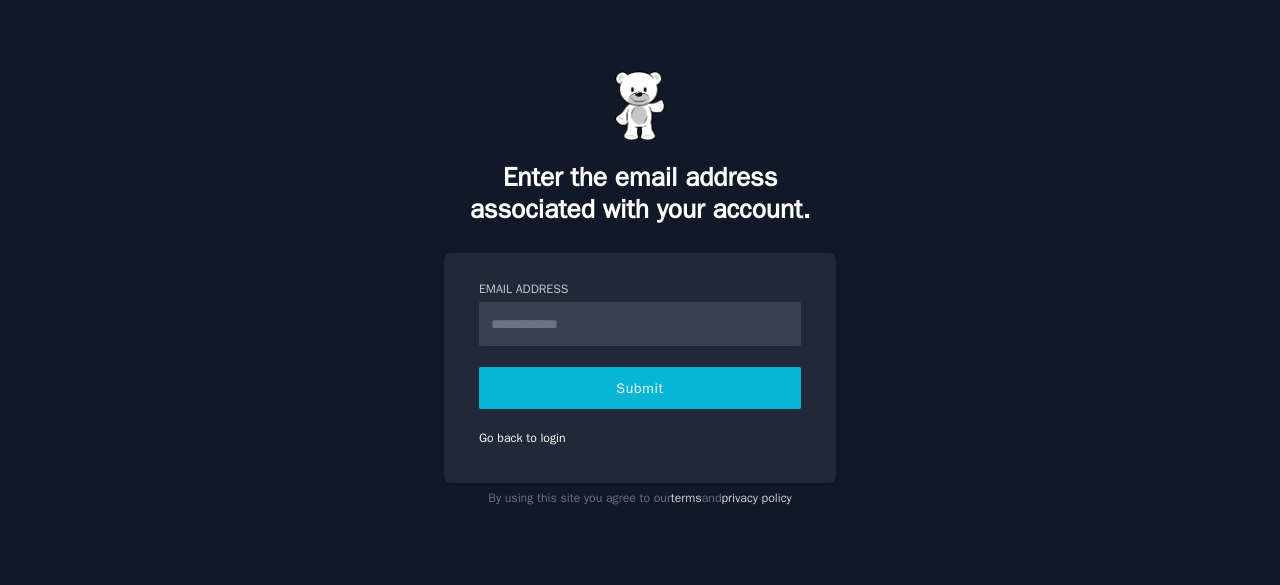 type on "**********" 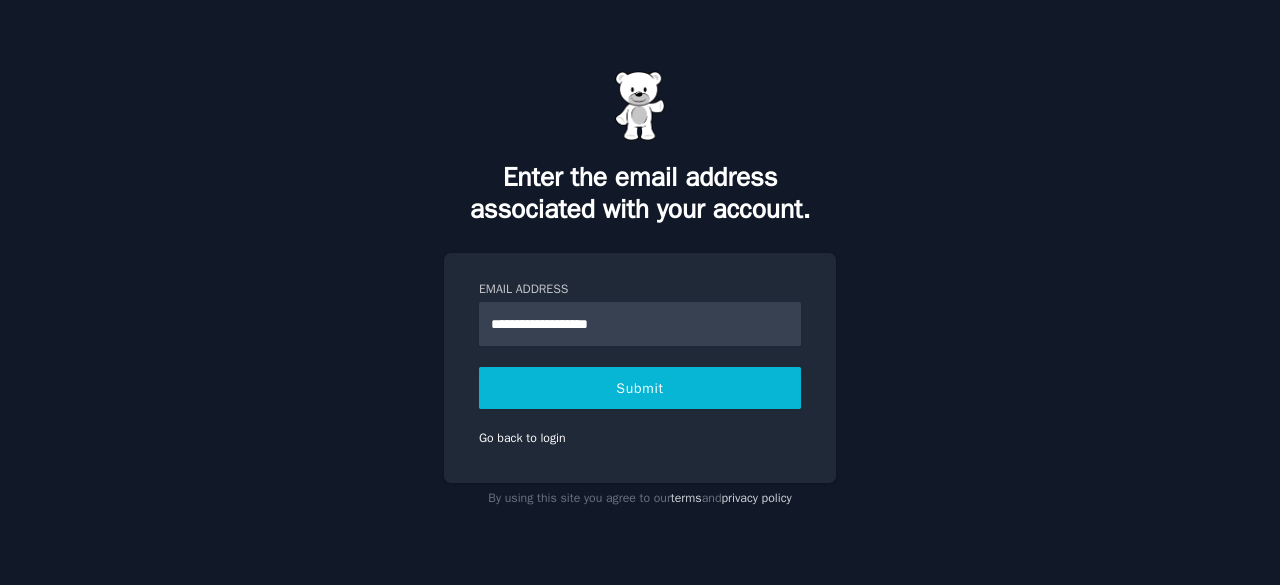 click on "Submit" at bounding box center (640, 388) 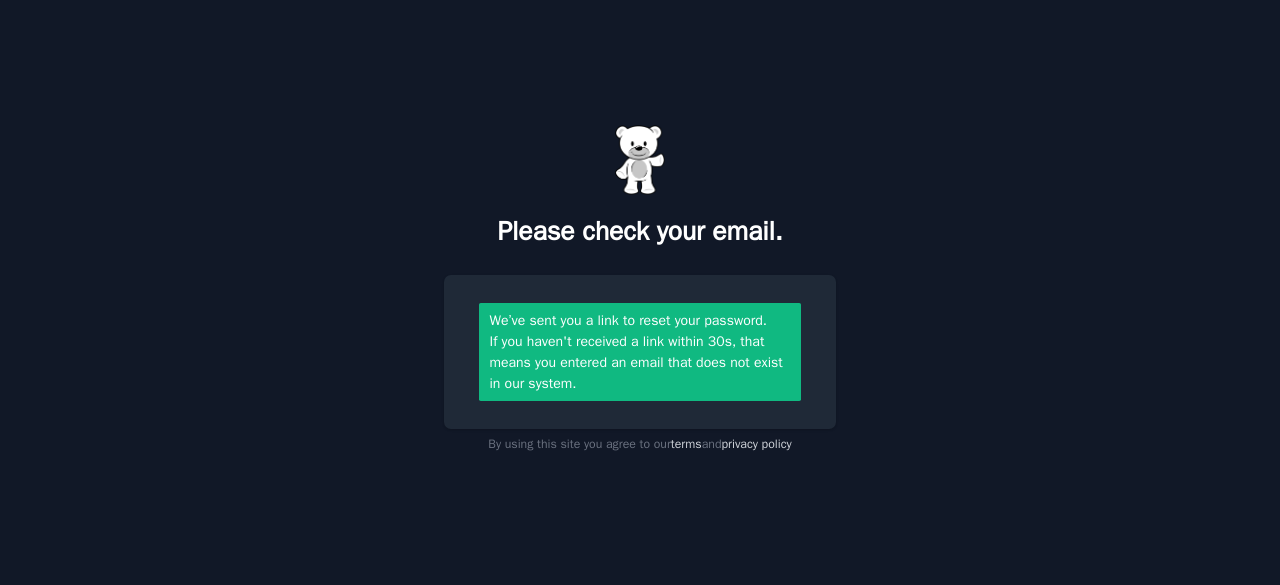 click on "Please check your email. We’ve sent you a link to reset your password. If you haven't received a link within 30s, that means you entered an email that does not exist in our system. By using this site you agree to our  terms  and  privacy policy" at bounding box center [640, 292] 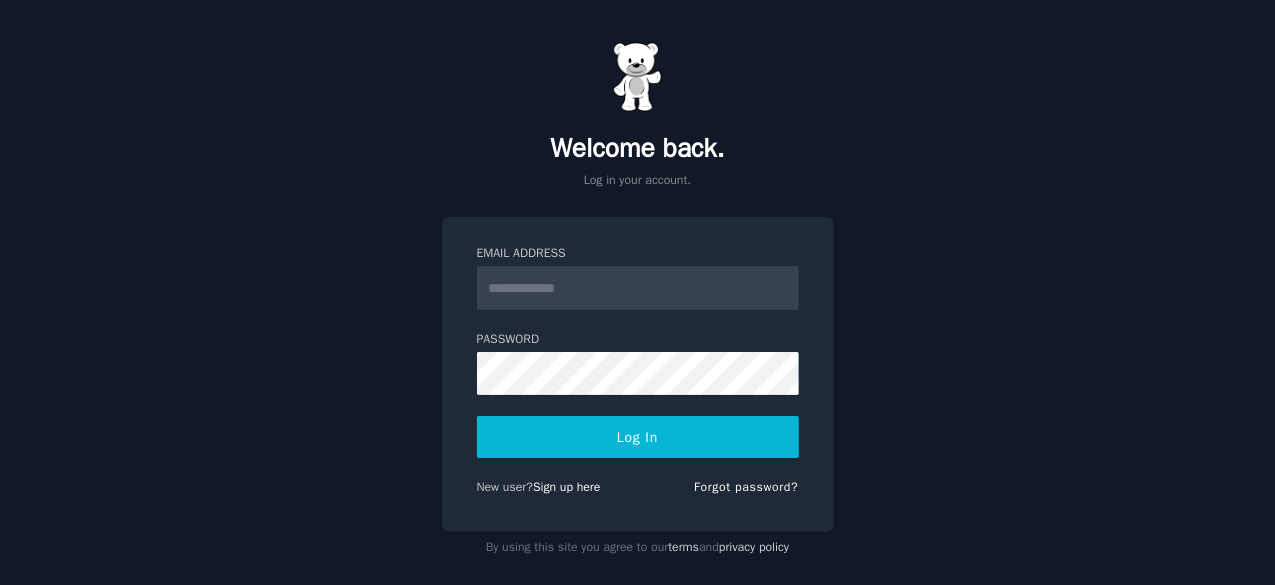 click on "Welcome back. Log in your account. Email Address Password Log In New user?  Sign up here Forgot password? By using this site you agree to our  terms  and  privacy policy" at bounding box center (637, 302) 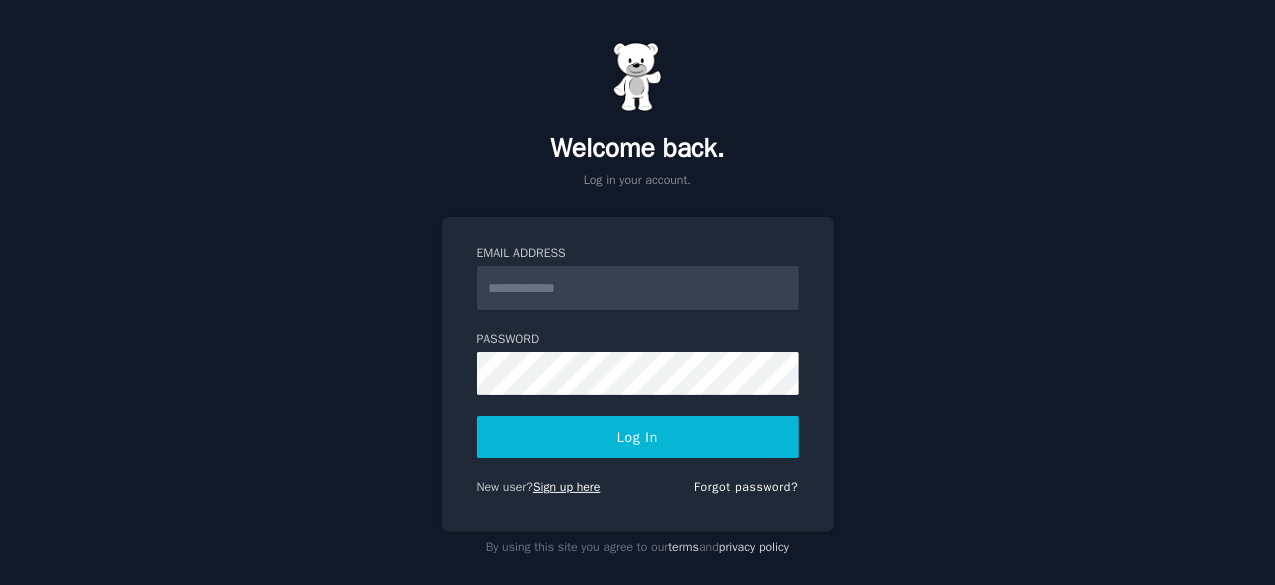 click on "Sign up here" at bounding box center (567, 487) 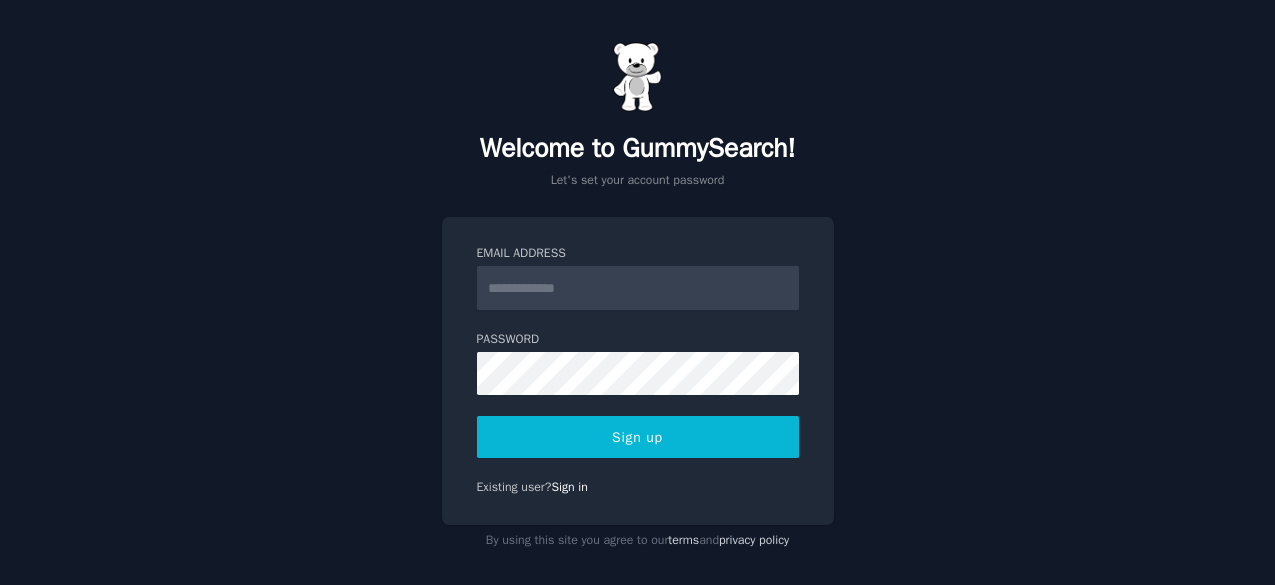 scroll, scrollTop: 0, scrollLeft: 0, axis: both 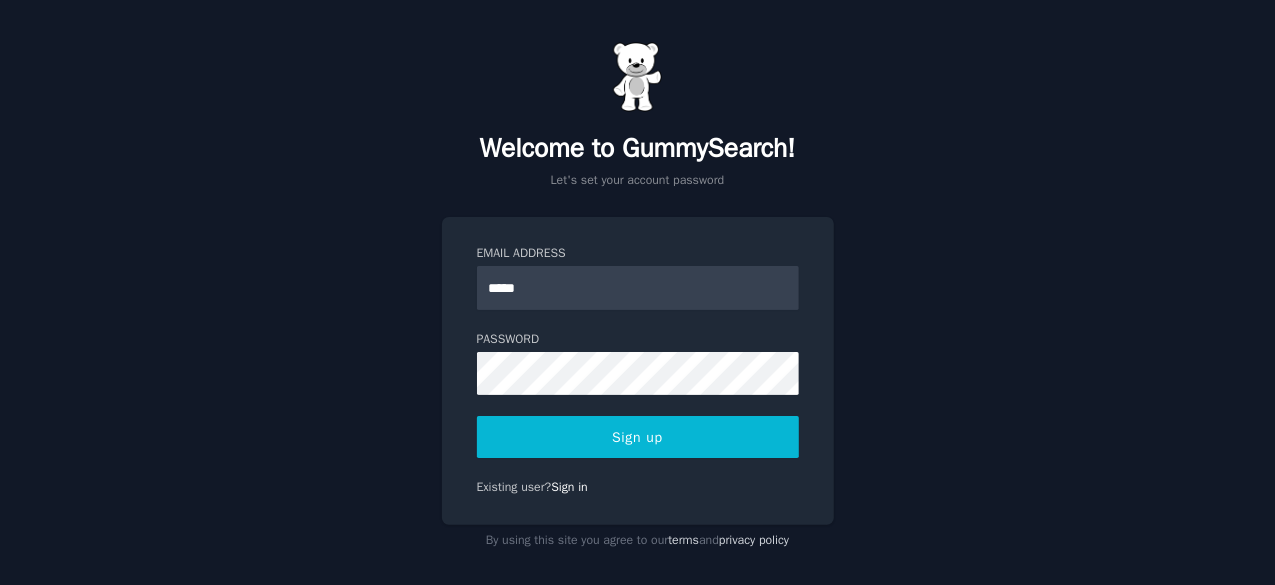 type on "**********" 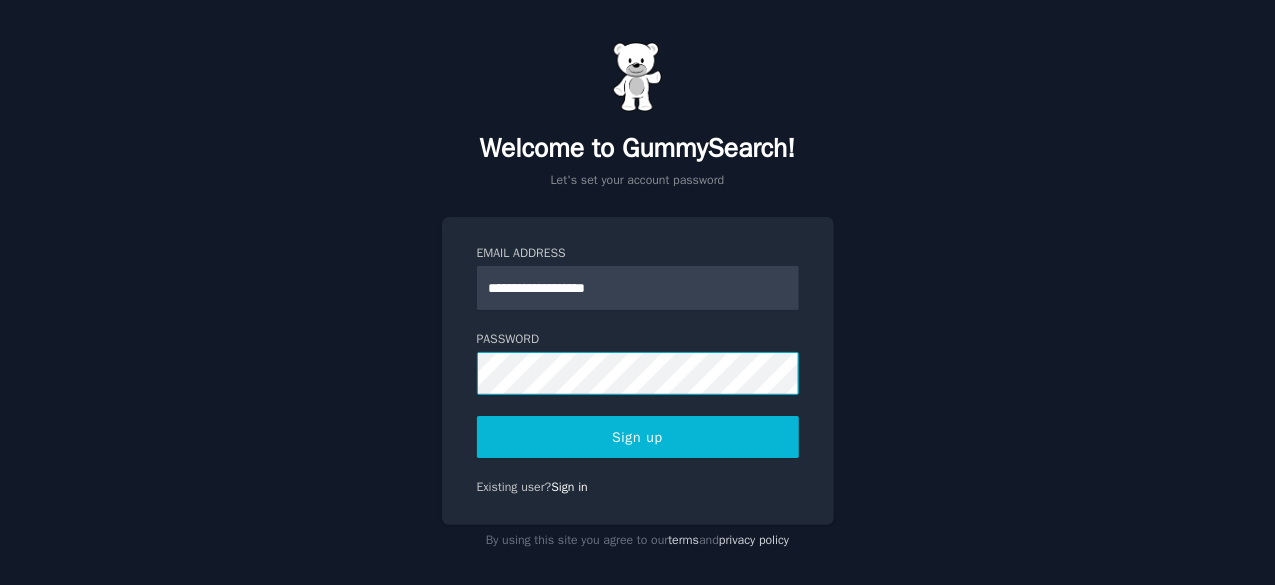 click on "Sign up" at bounding box center (638, 437) 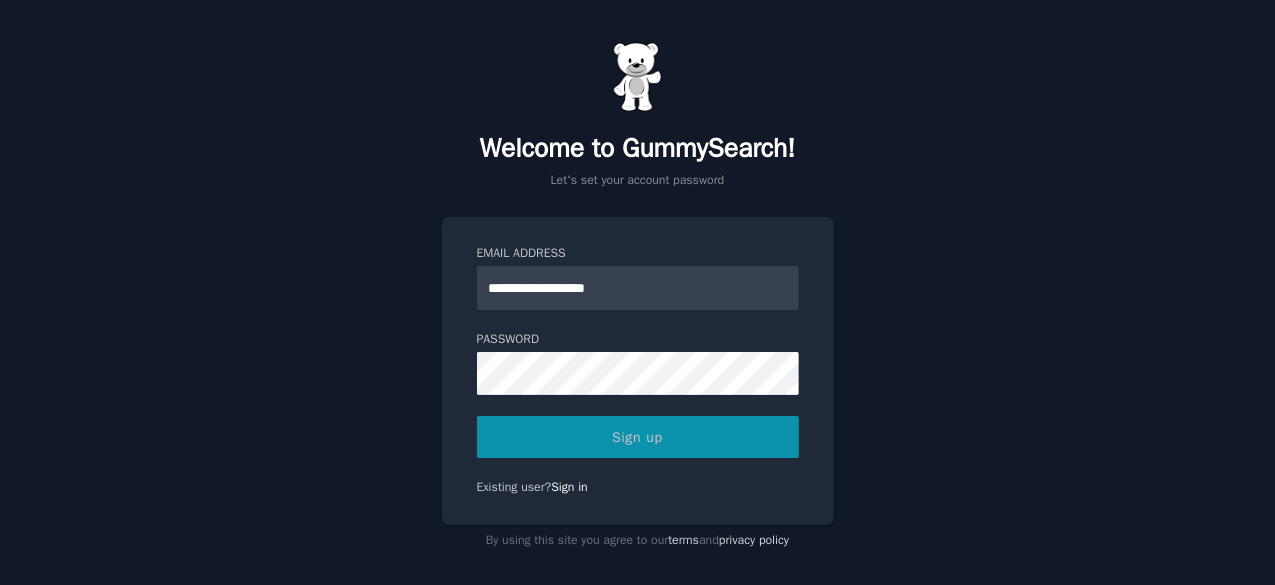 click on "Sign up" at bounding box center (638, 437) 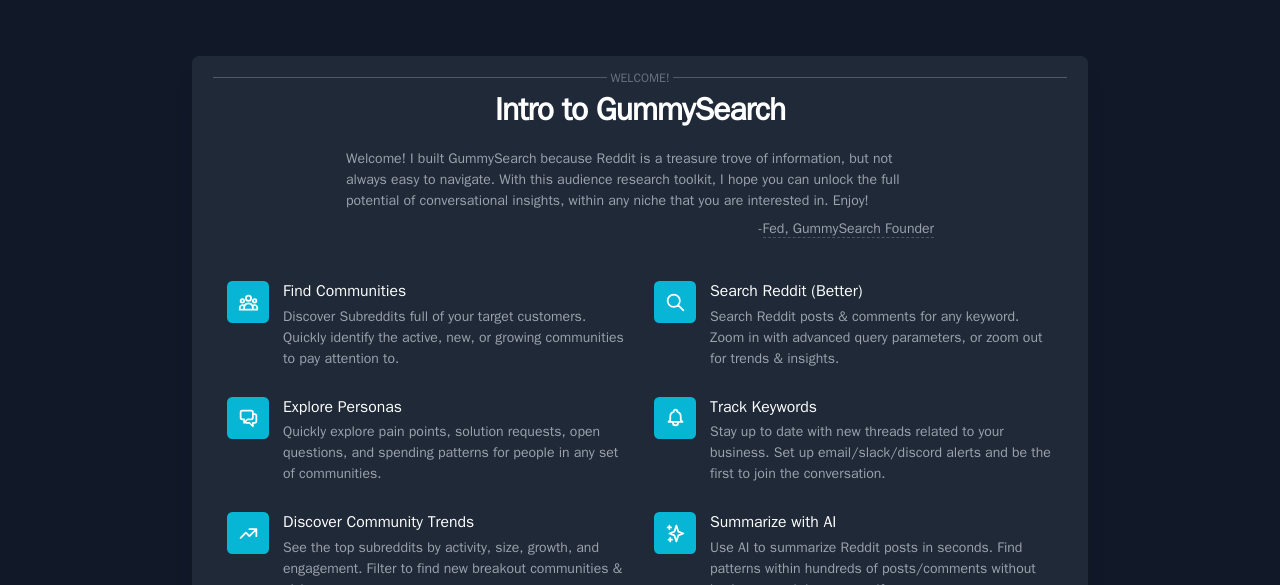scroll, scrollTop: 0, scrollLeft: 0, axis: both 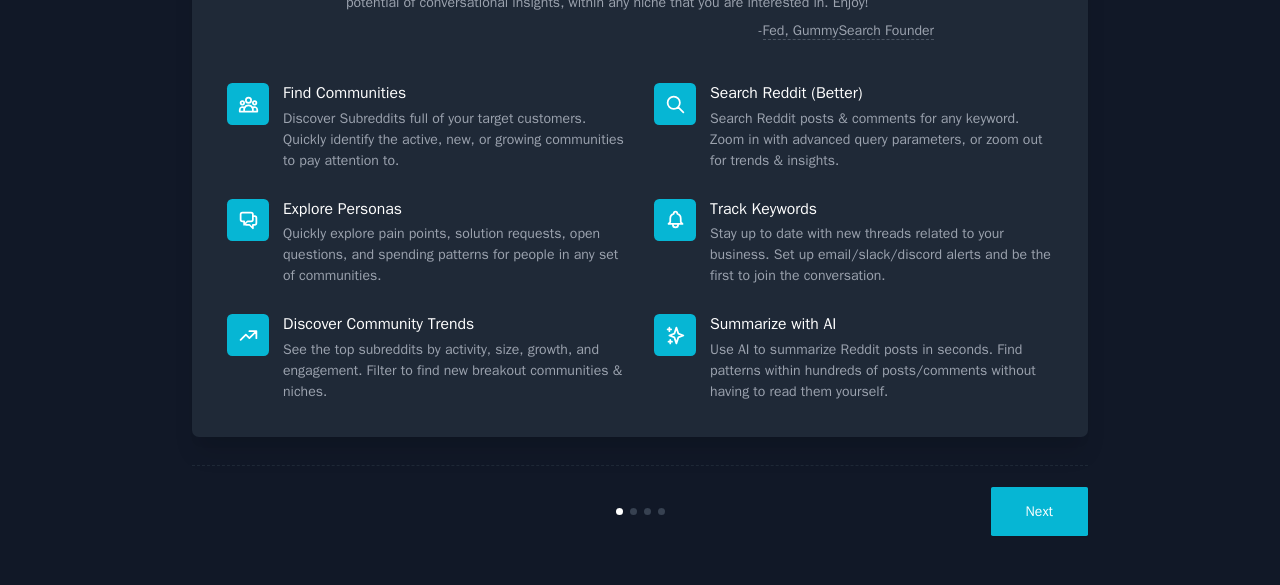 click on "Next" at bounding box center (1039, 511) 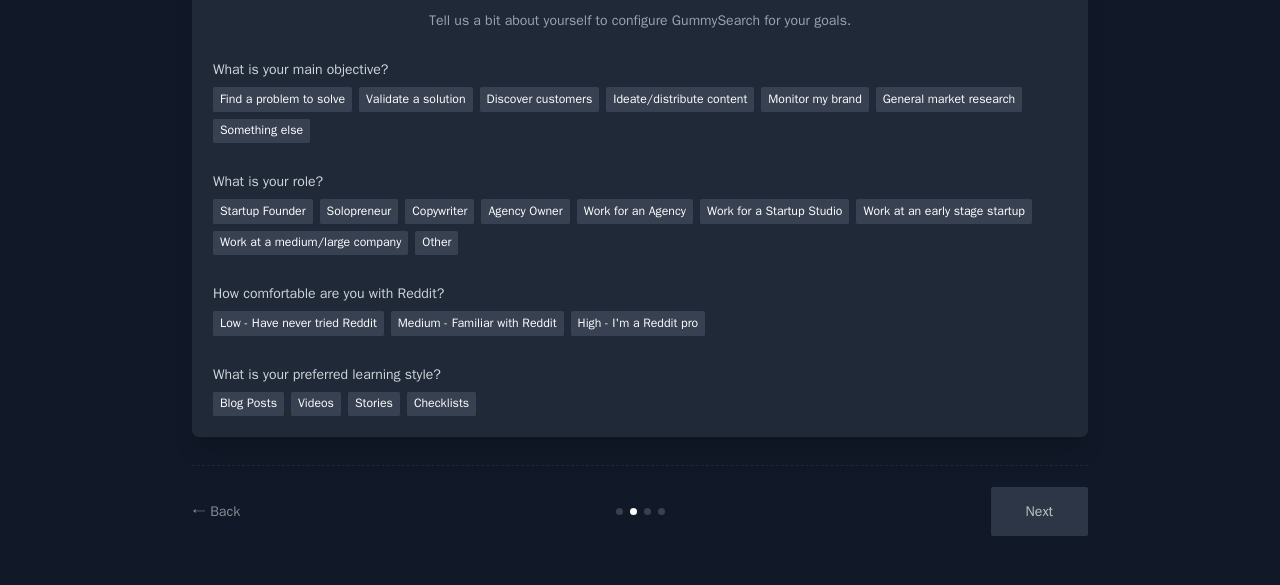 scroll, scrollTop: 130, scrollLeft: 0, axis: vertical 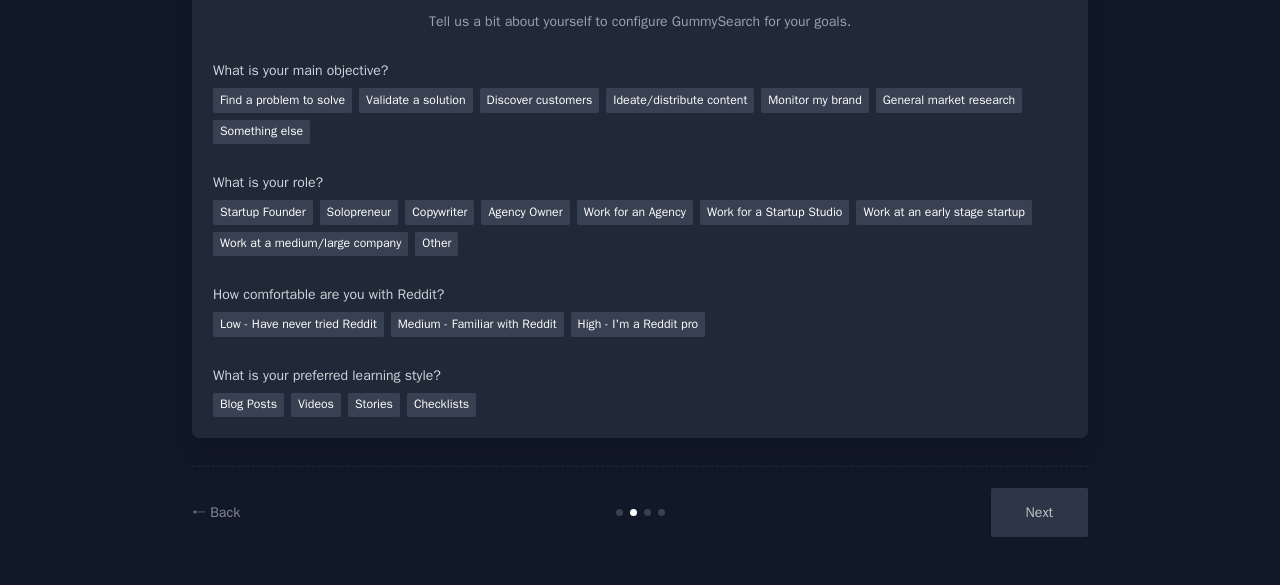 click on "Next" at bounding box center [938, 512] 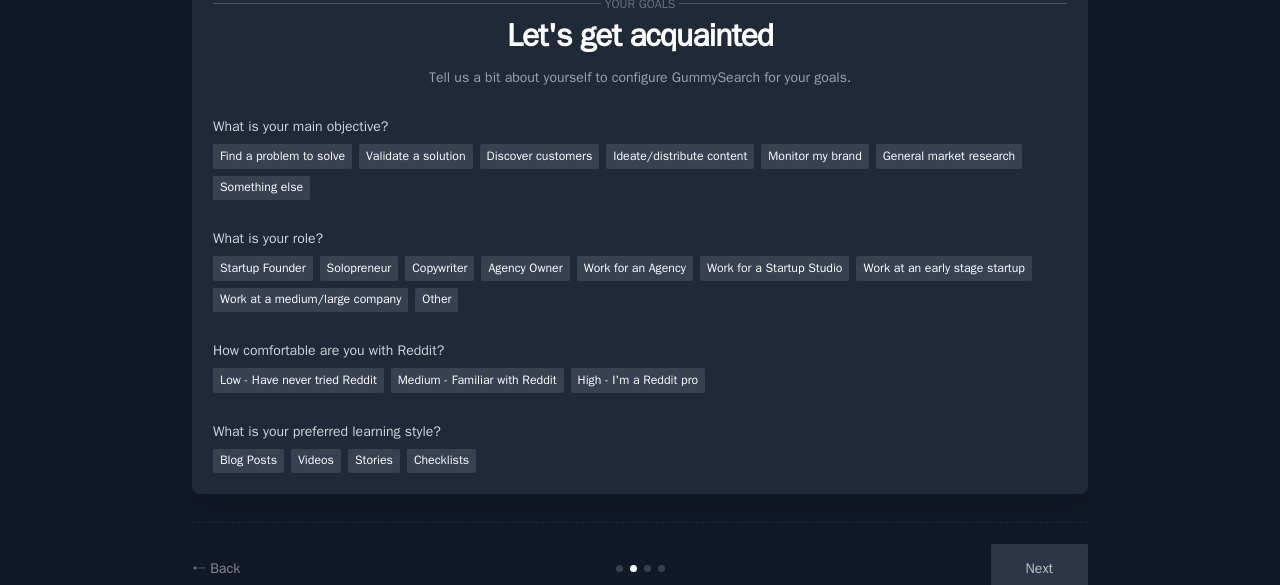 scroll, scrollTop: 130, scrollLeft: 0, axis: vertical 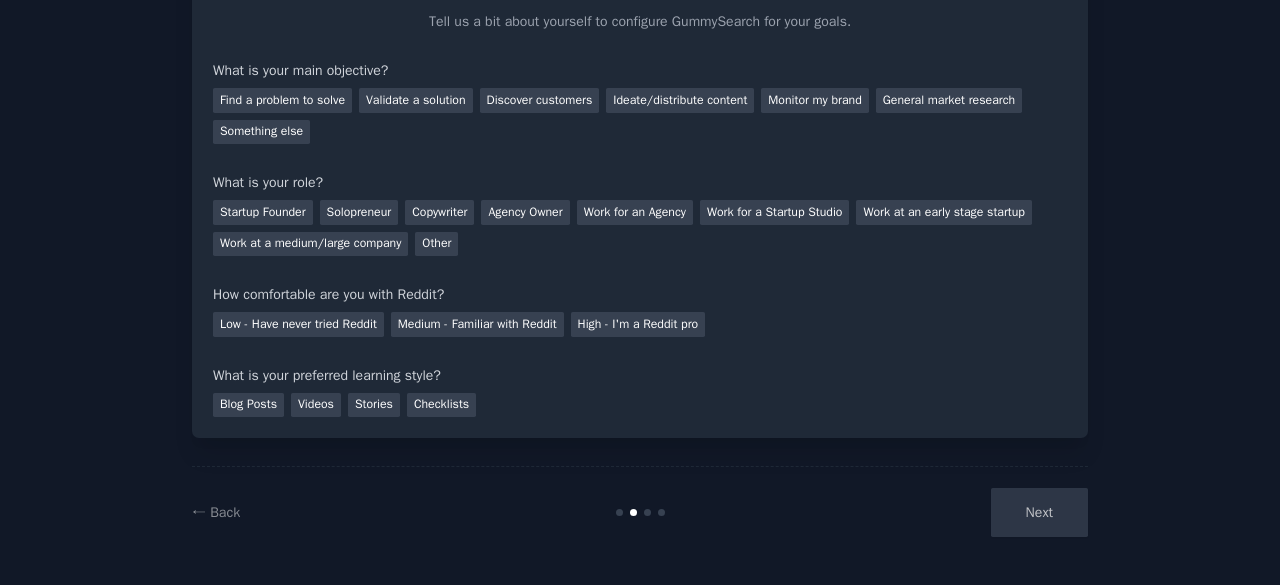 click at bounding box center [640, 512] 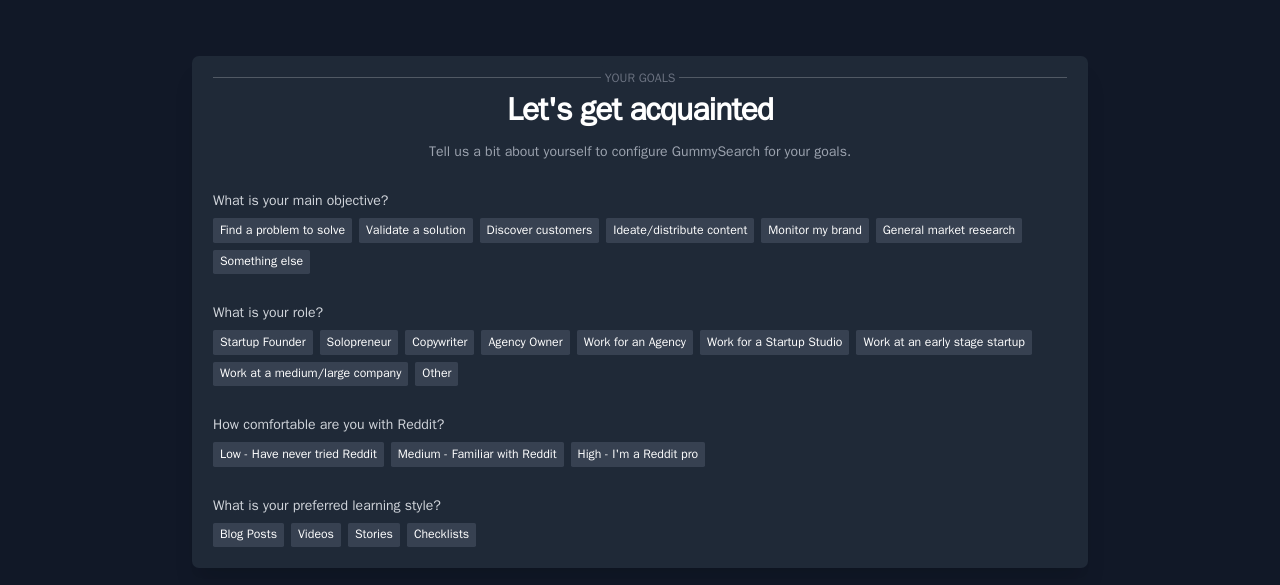 scroll, scrollTop: 0, scrollLeft: 0, axis: both 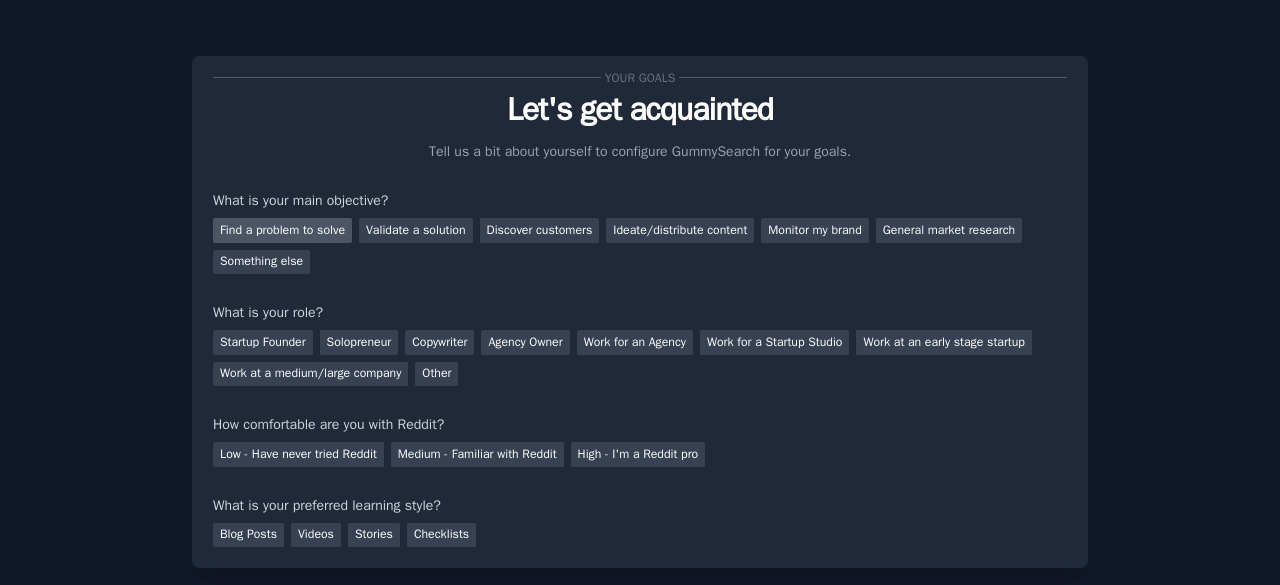 click on "Find a problem to solve" at bounding box center (282, 230) 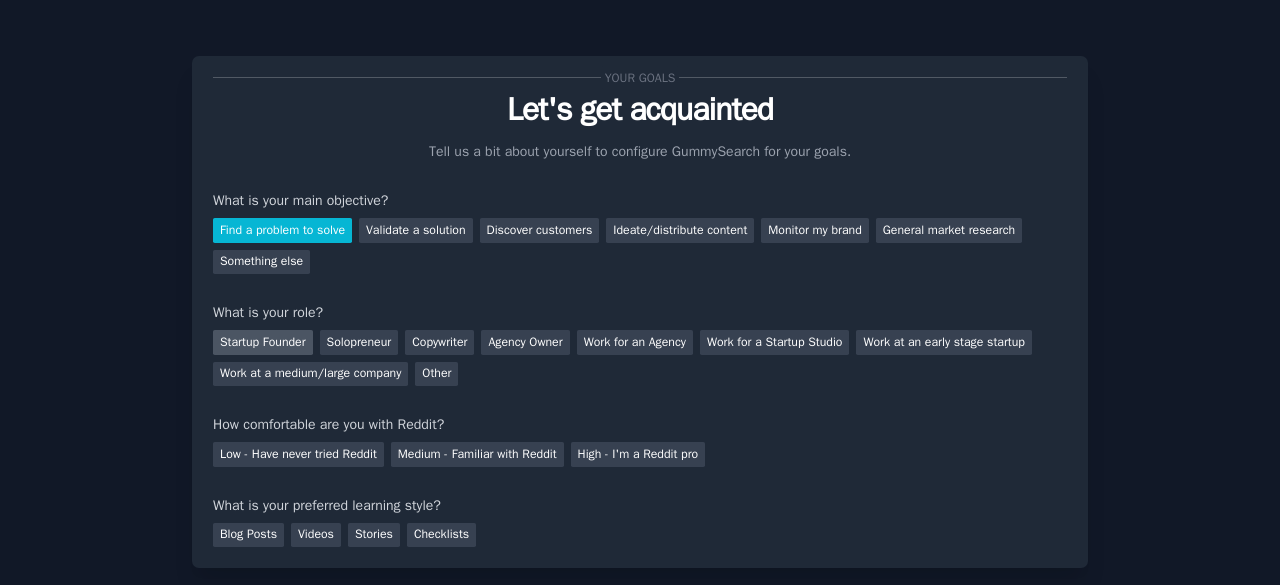 click on "Startup Founder" at bounding box center (263, 342) 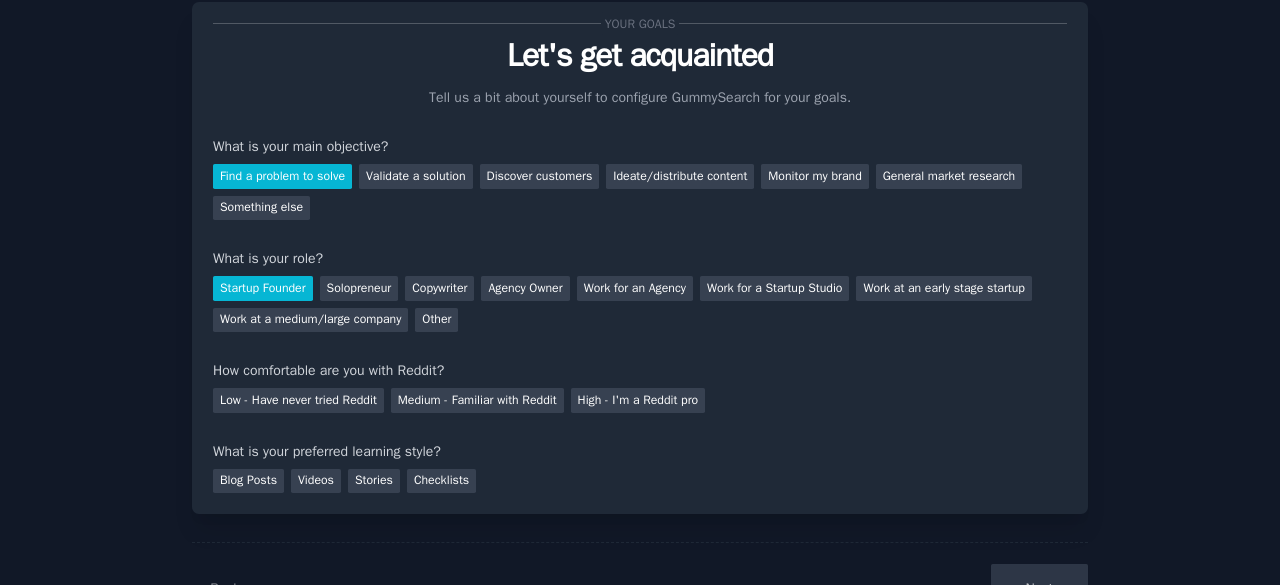 scroll, scrollTop: 100, scrollLeft: 0, axis: vertical 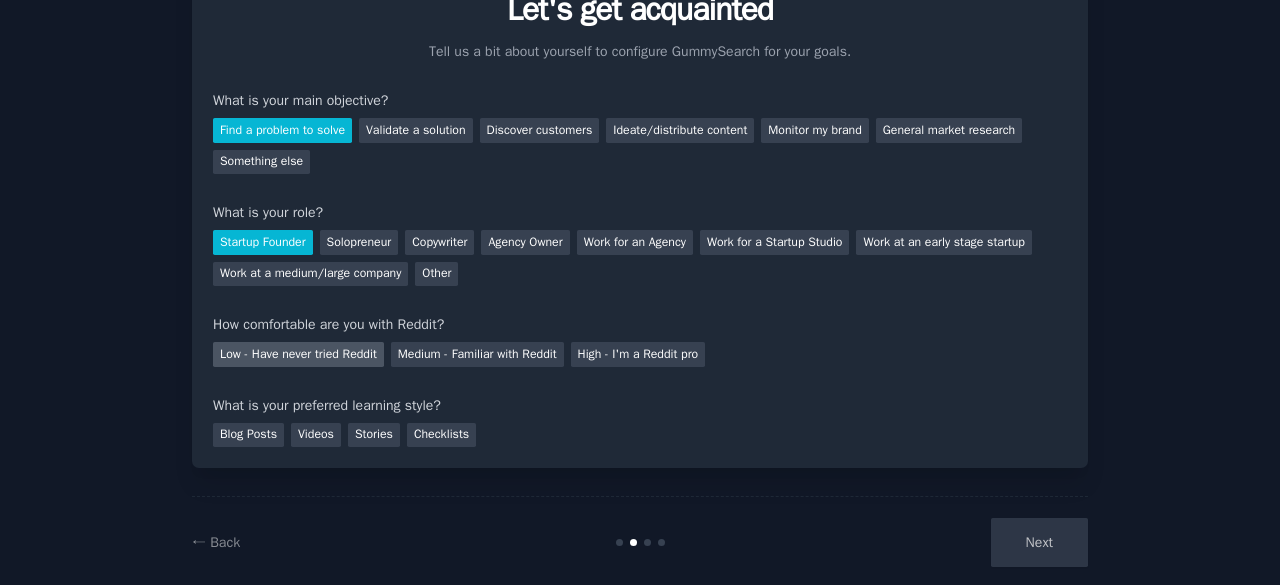 click on "Low - Have never tried Reddit" at bounding box center (298, 354) 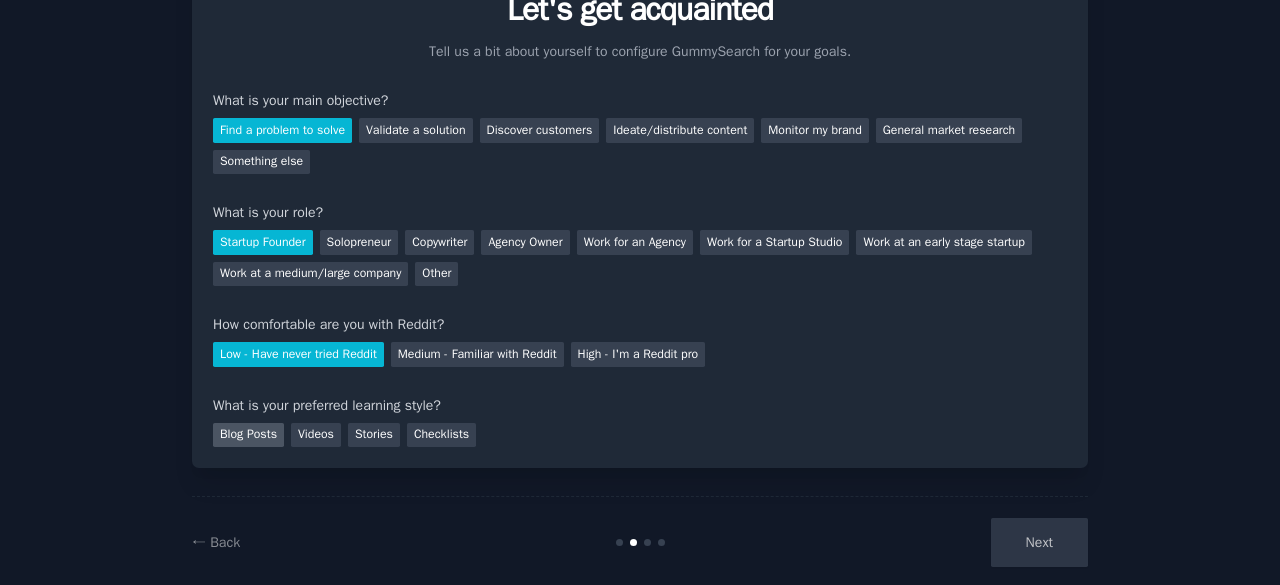 click on "Blog Posts" at bounding box center [248, 435] 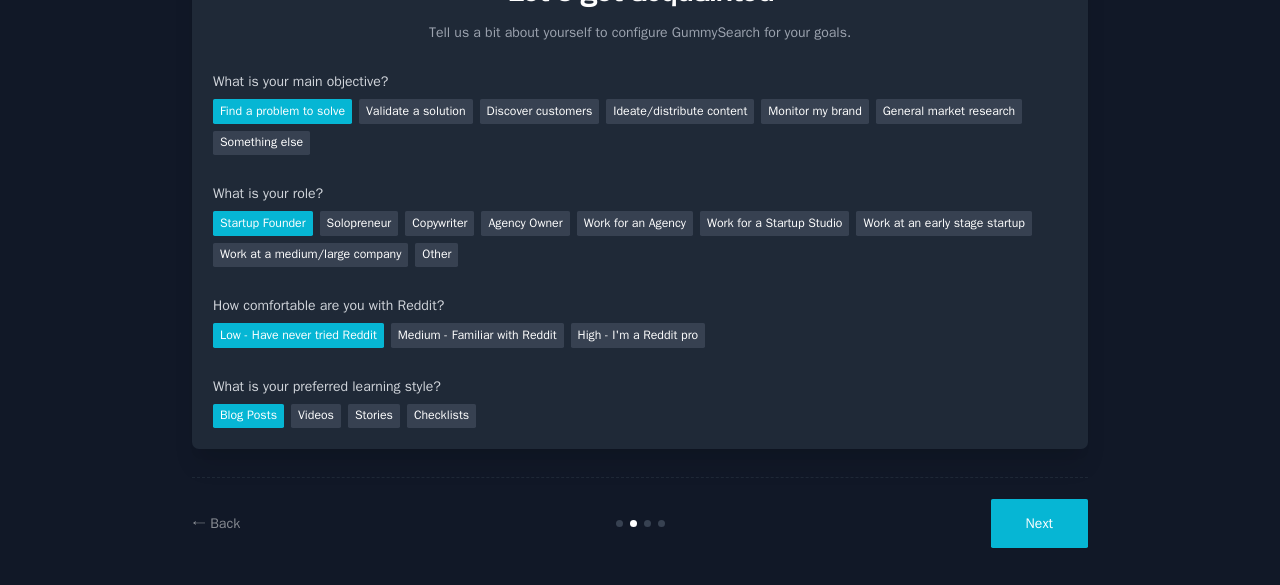scroll, scrollTop: 130, scrollLeft: 0, axis: vertical 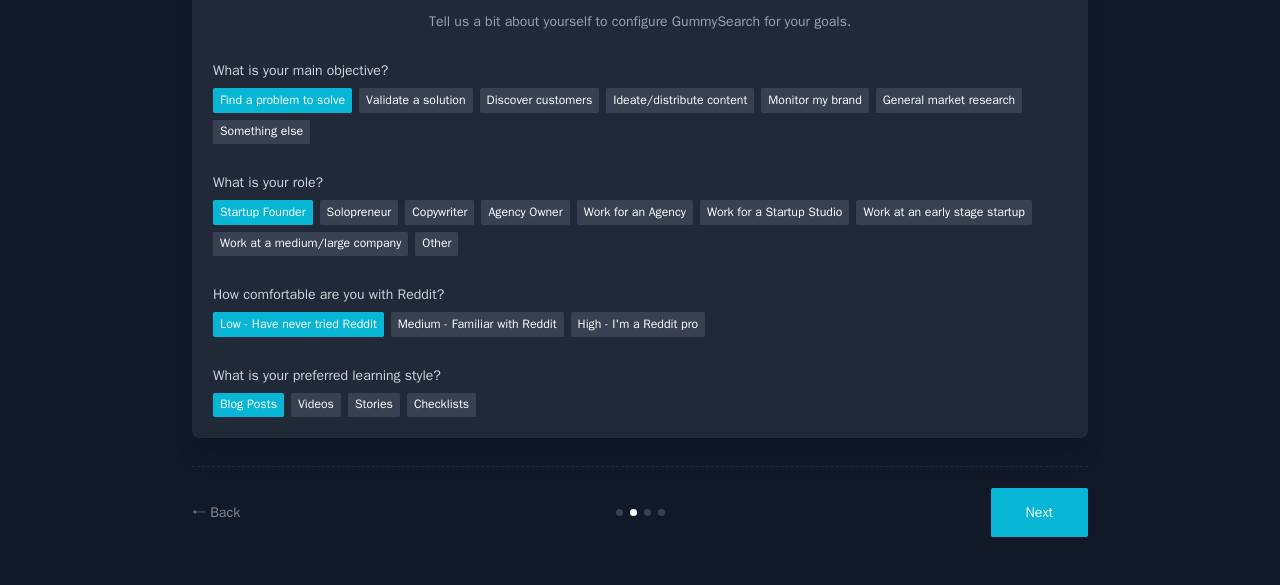 click on "Next" at bounding box center [1039, 512] 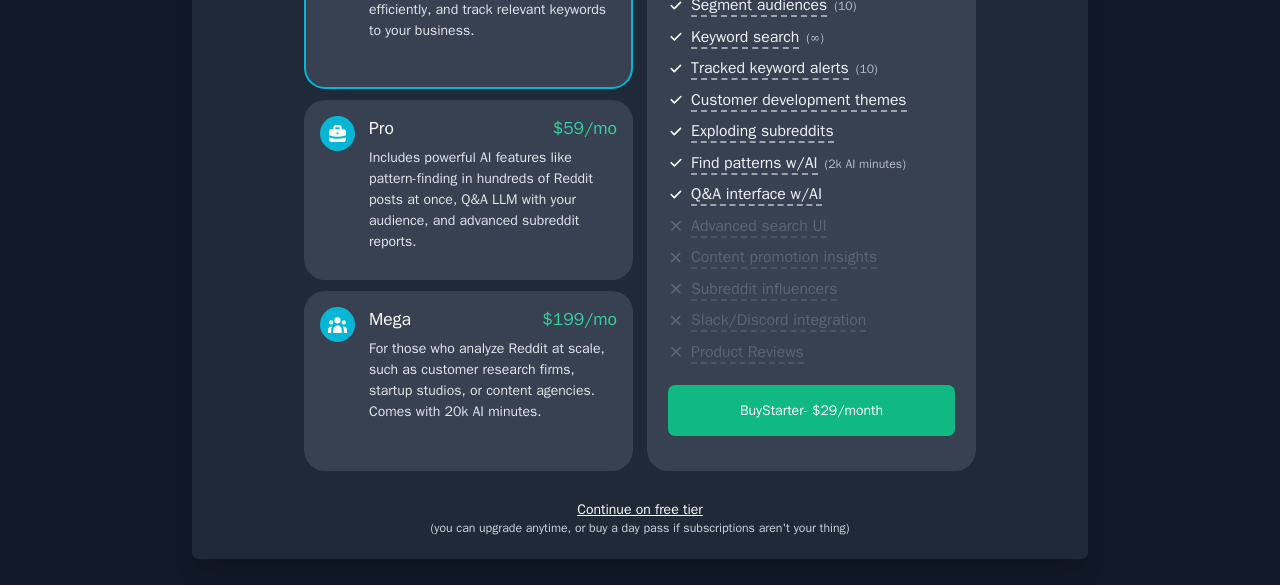 scroll, scrollTop: 362, scrollLeft: 0, axis: vertical 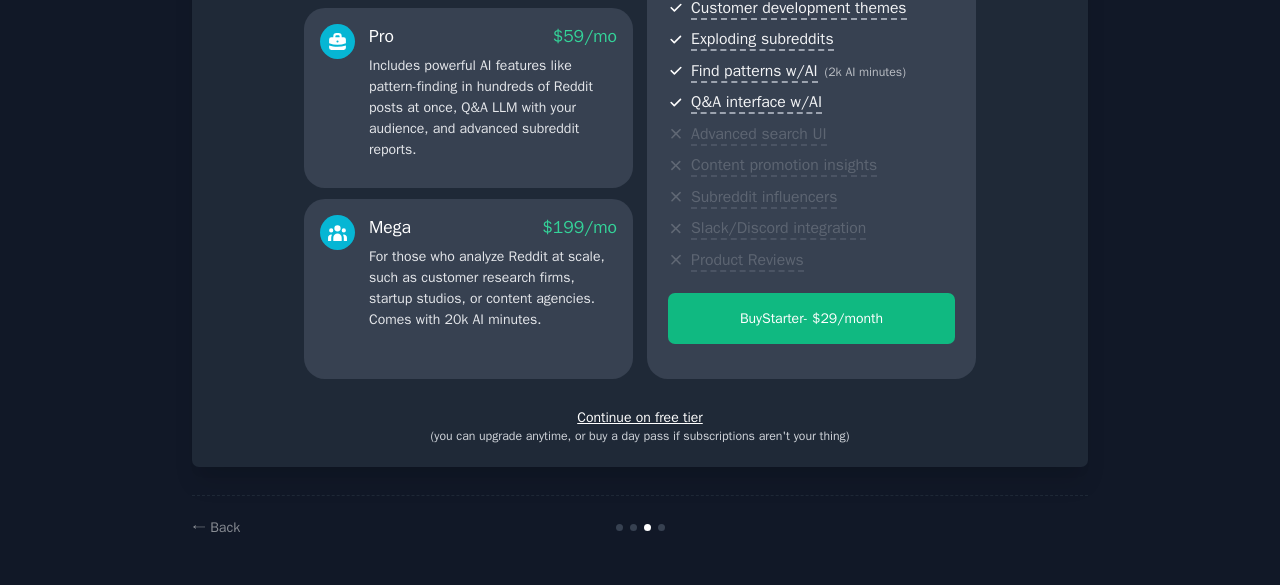 click on "(you can upgrade anytime, or buy a day pass if subscriptions aren't your thing)" at bounding box center (640, 437) 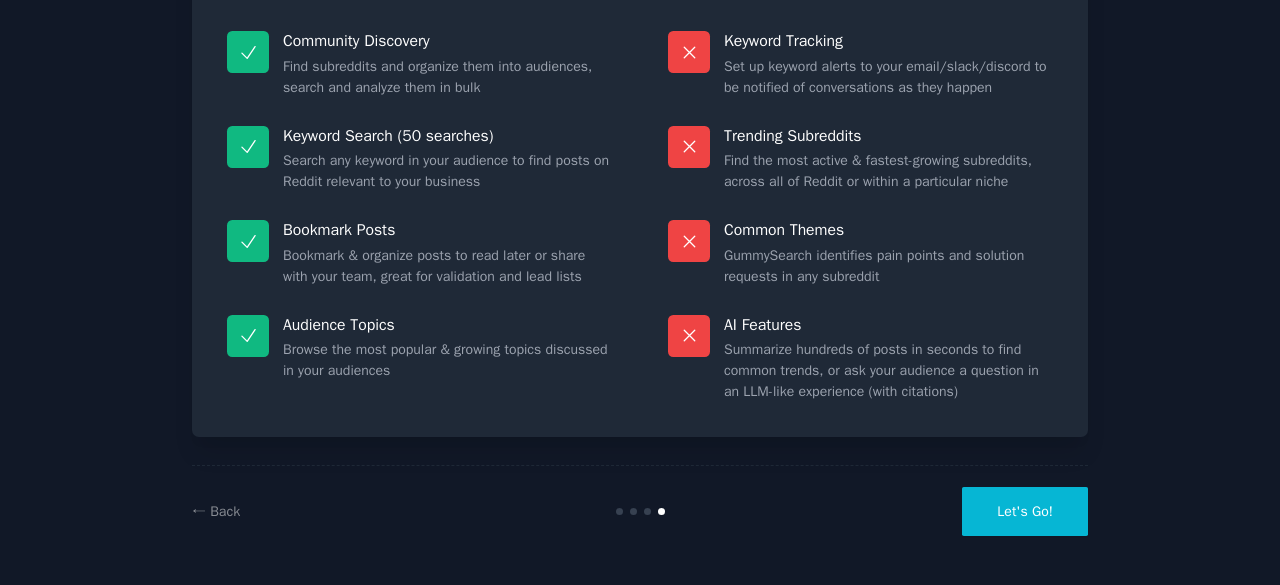 click on "Let's Go!" at bounding box center (1025, 511) 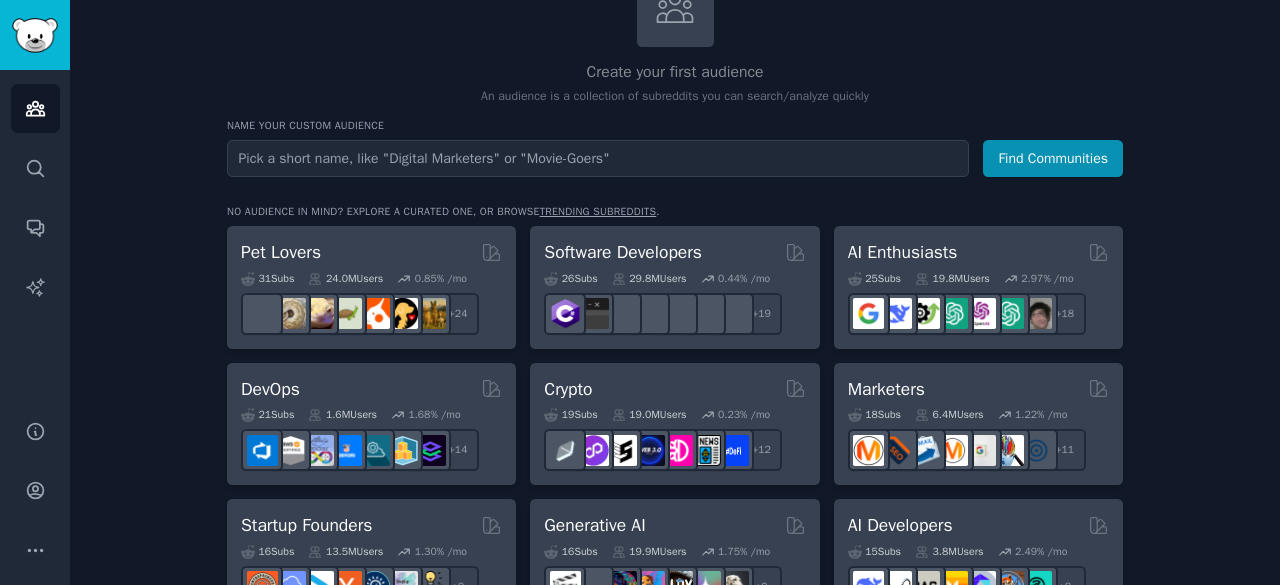 scroll, scrollTop: 200, scrollLeft: 0, axis: vertical 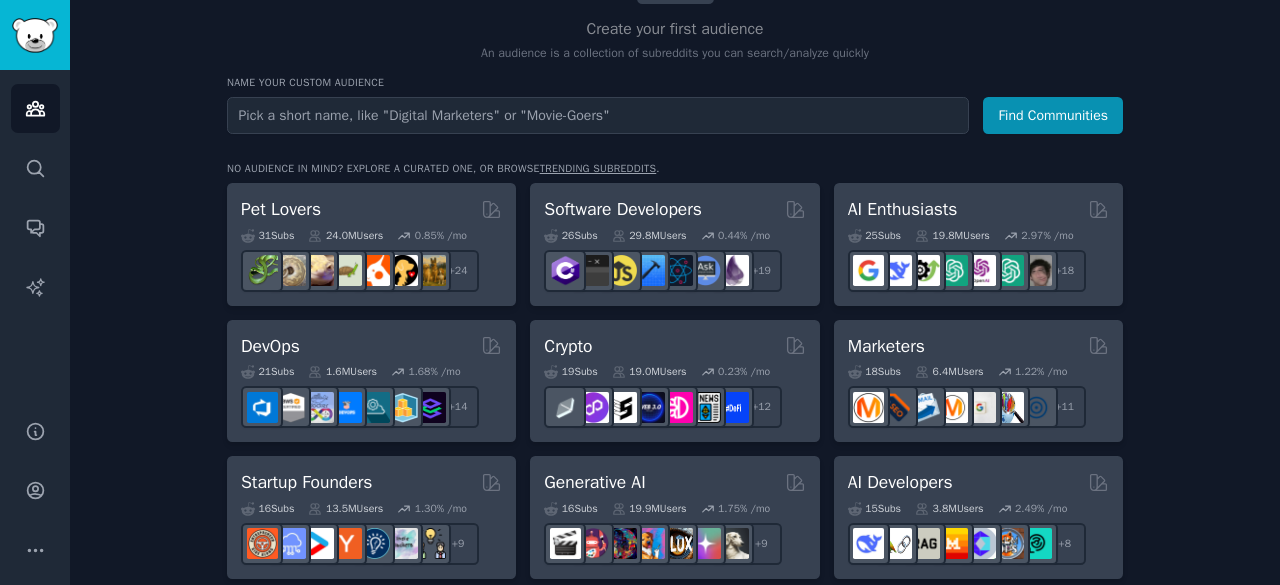 click at bounding box center (598, 115) 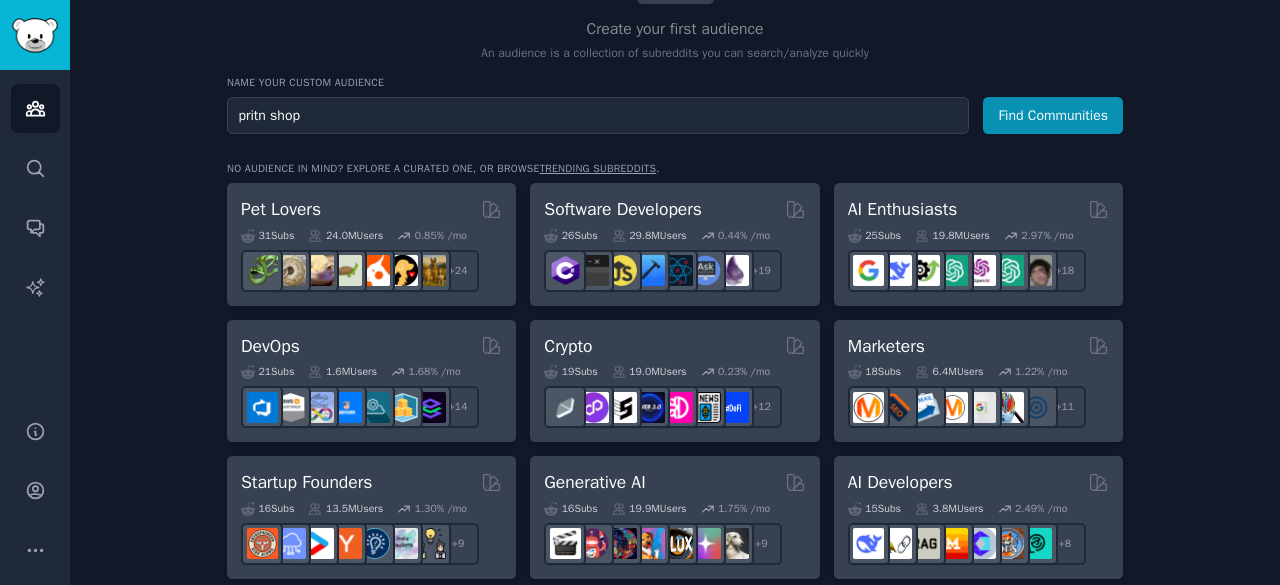 type on "pritn shop" 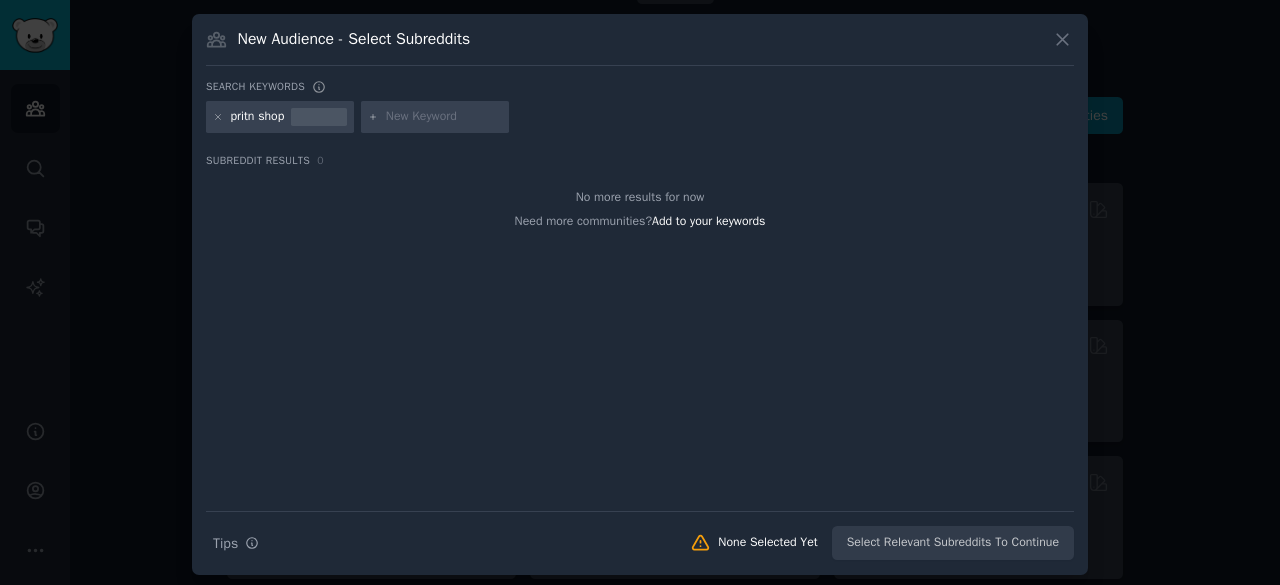 click 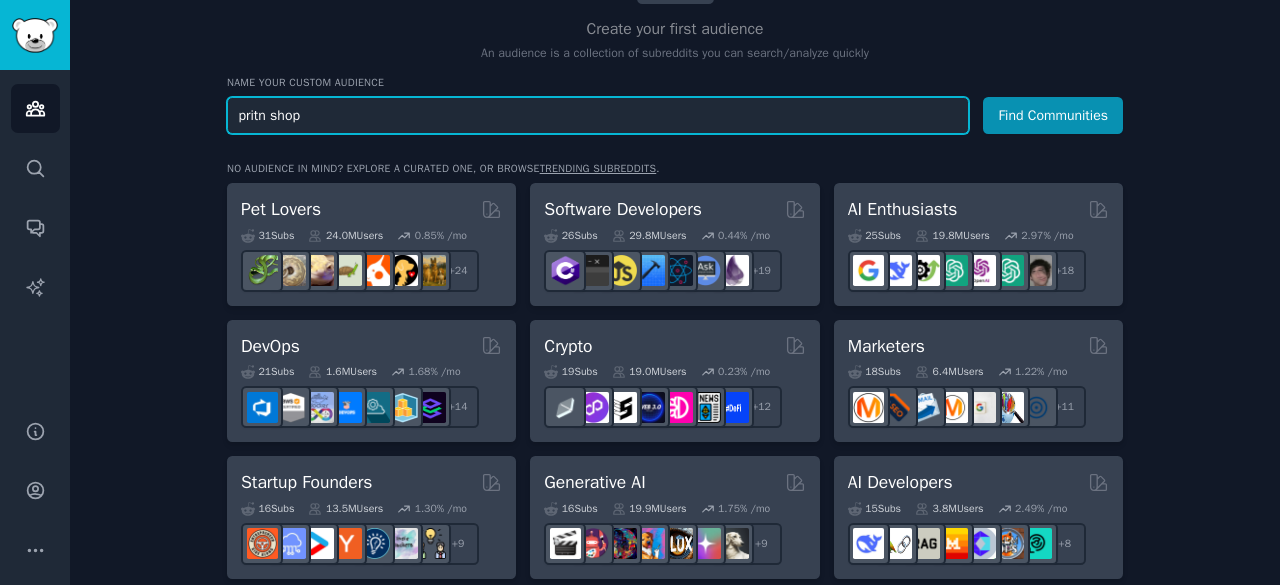 drag, startPoint x: 310, startPoint y: 118, endPoint x: 187, endPoint y: 101, distance: 124.16924 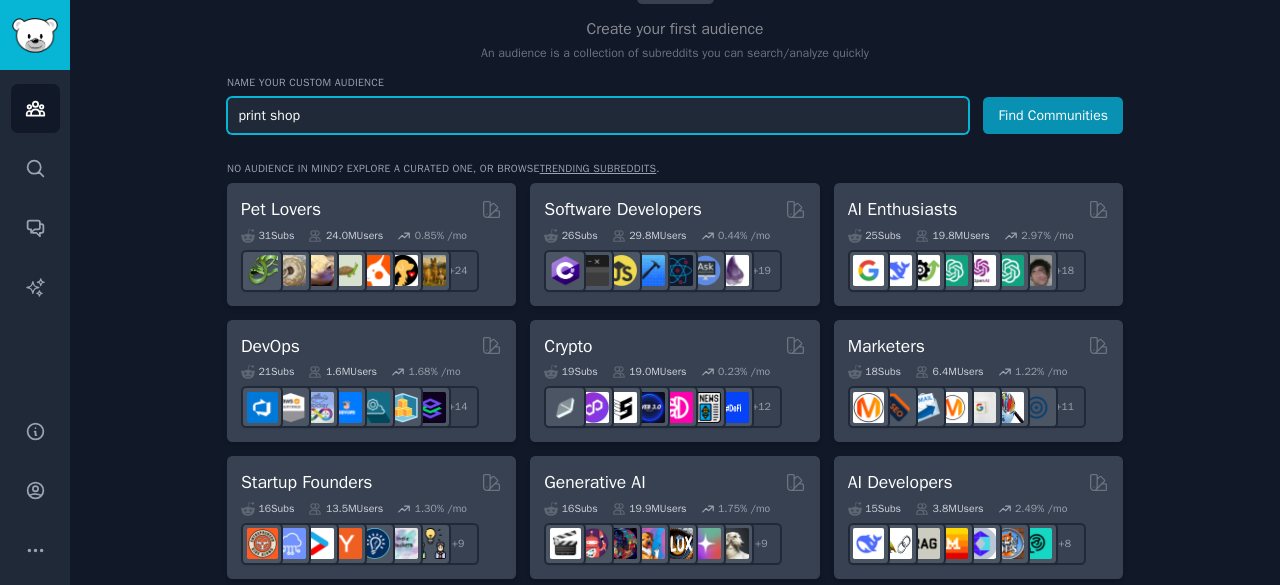 type on "print shop" 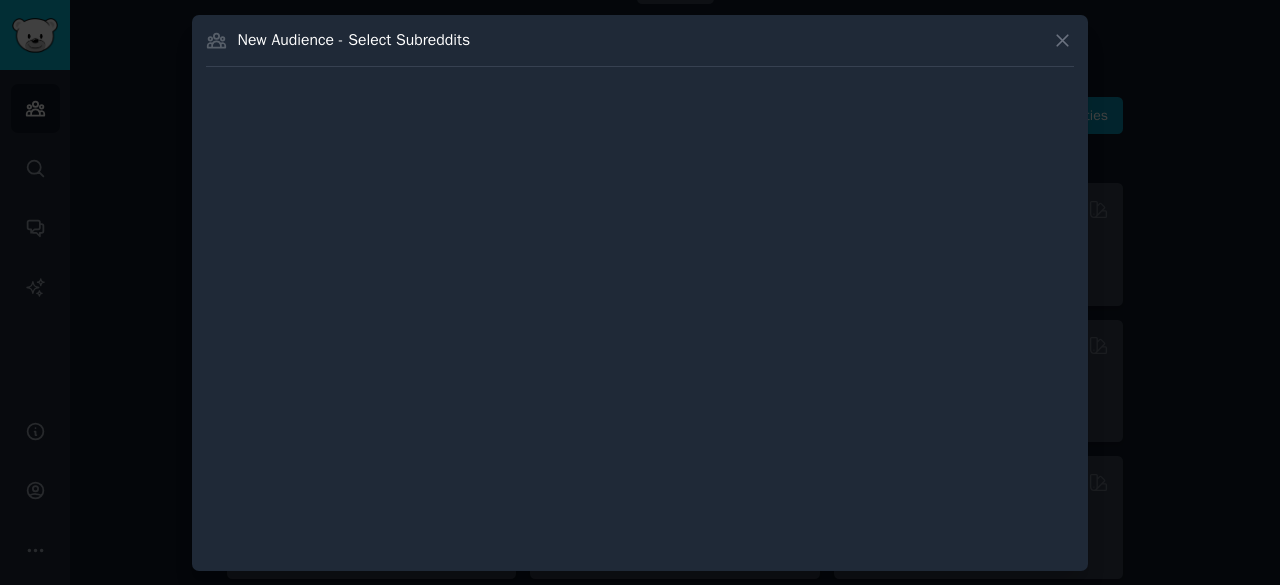 type 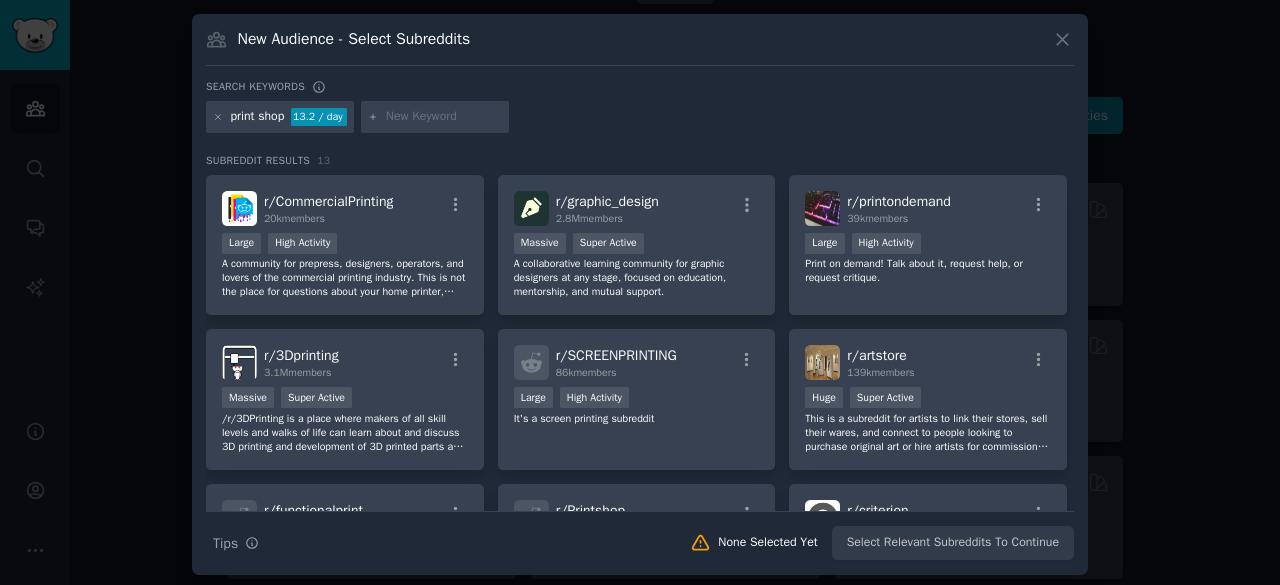 click at bounding box center (640, 292) 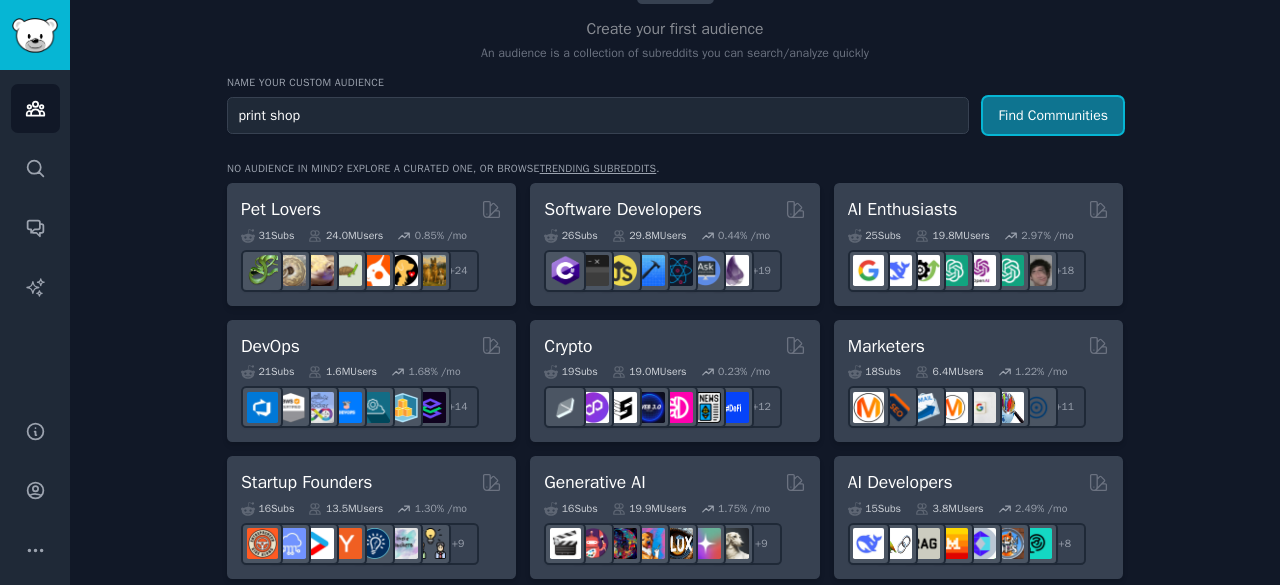 click on "Find Communities" at bounding box center [1053, 115] 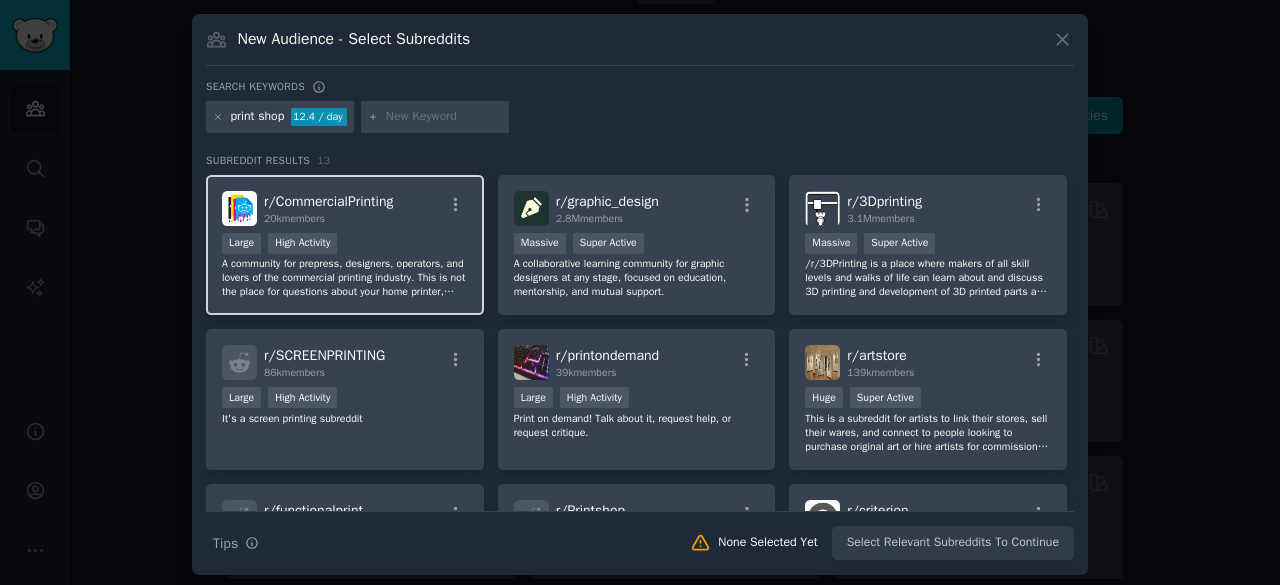 click on "r/ CommercialPrinting 20k  members Large High Activity A community for prepress, designers, operators, and lovers of the commercial printing industry. This is not the place for questions about your home printer, local copy shop, or screen printing.
Feel free to discuss: file prep, techniques, opinions, design, and more.
**Spam will be blocked and users banned without warning.**" at bounding box center (345, 245) 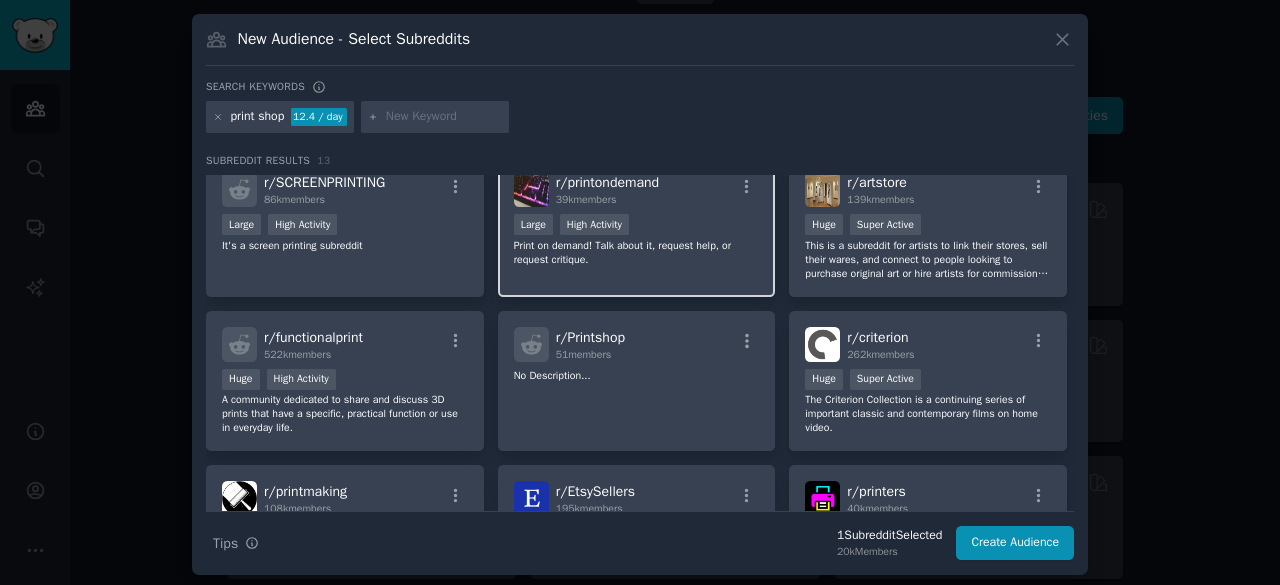 scroll, scrollTop: 200, scrollLeft: 0, axis: vertical 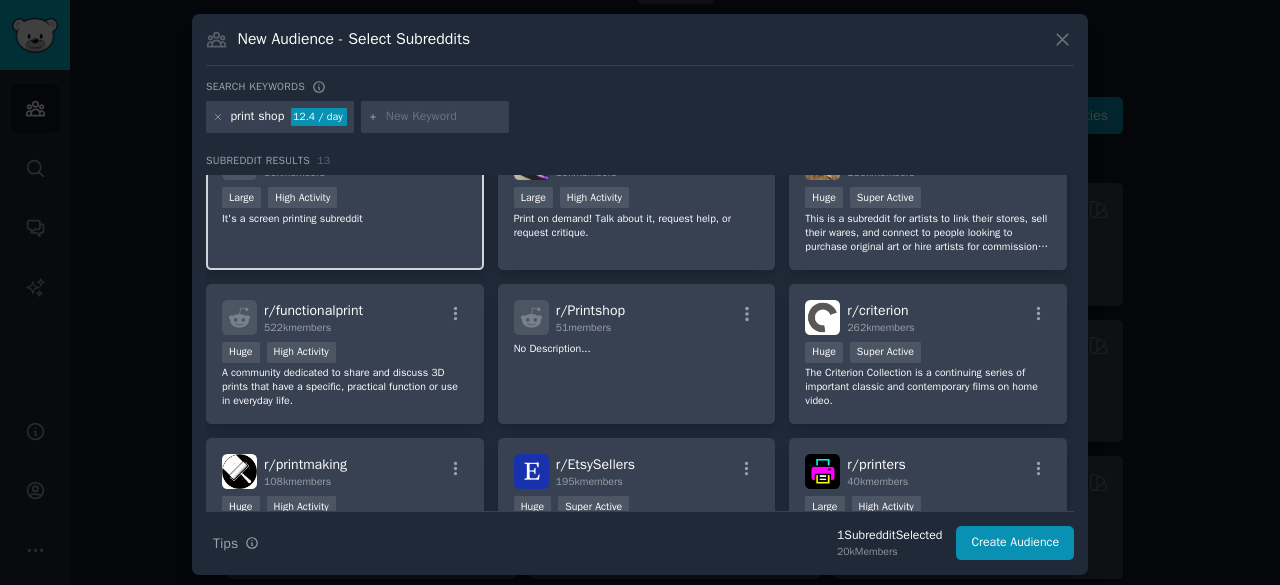 click on "r/ SCREENPRINTING 86k  members >= 80th percentile for submissions / day Large High Activity It's a screen printing subreddit" at bounding box center [345, 199] 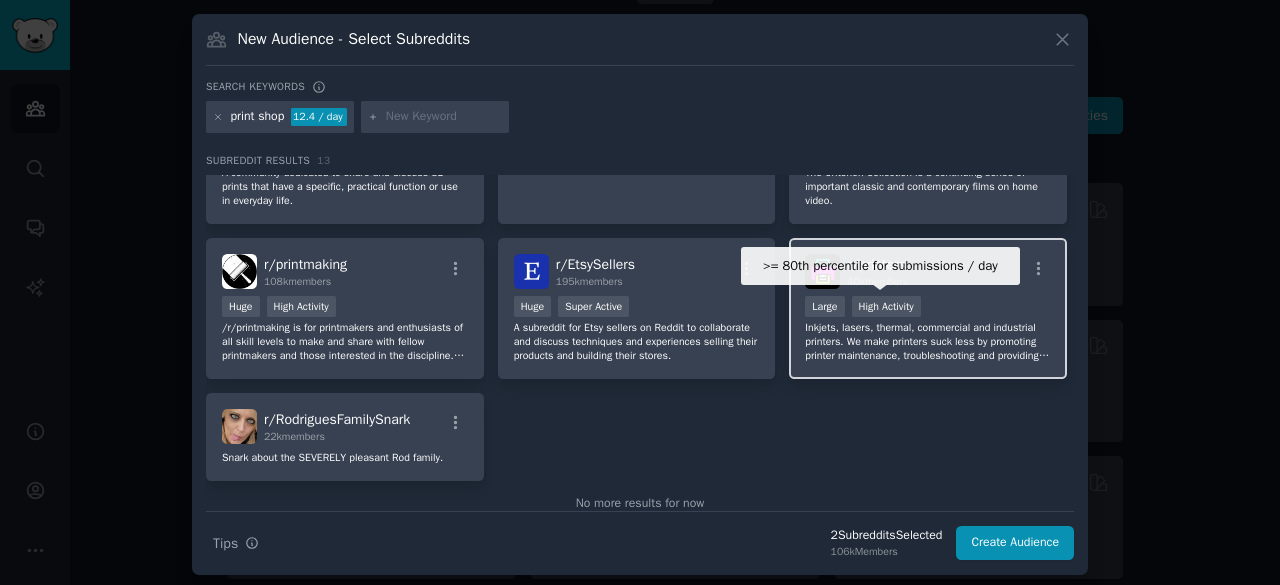 click on "High Activity" at bounding box center [886, 306] 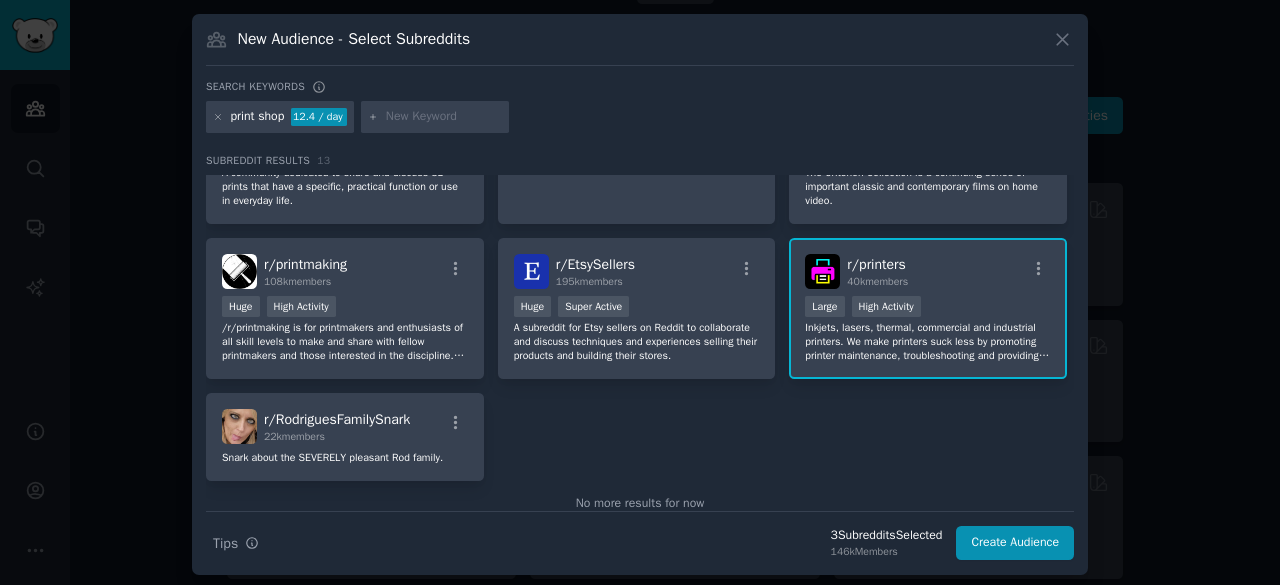 scroll, scrollTop: 440, scrollLeft: 0, axis: vertical 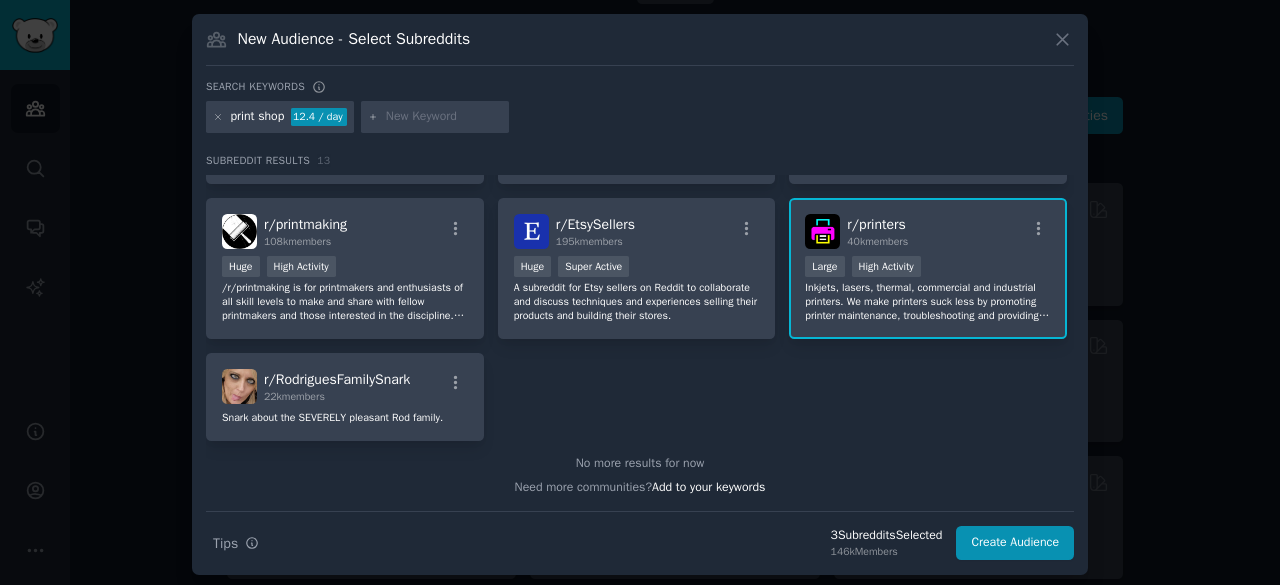click at bounding box center (444, 117) 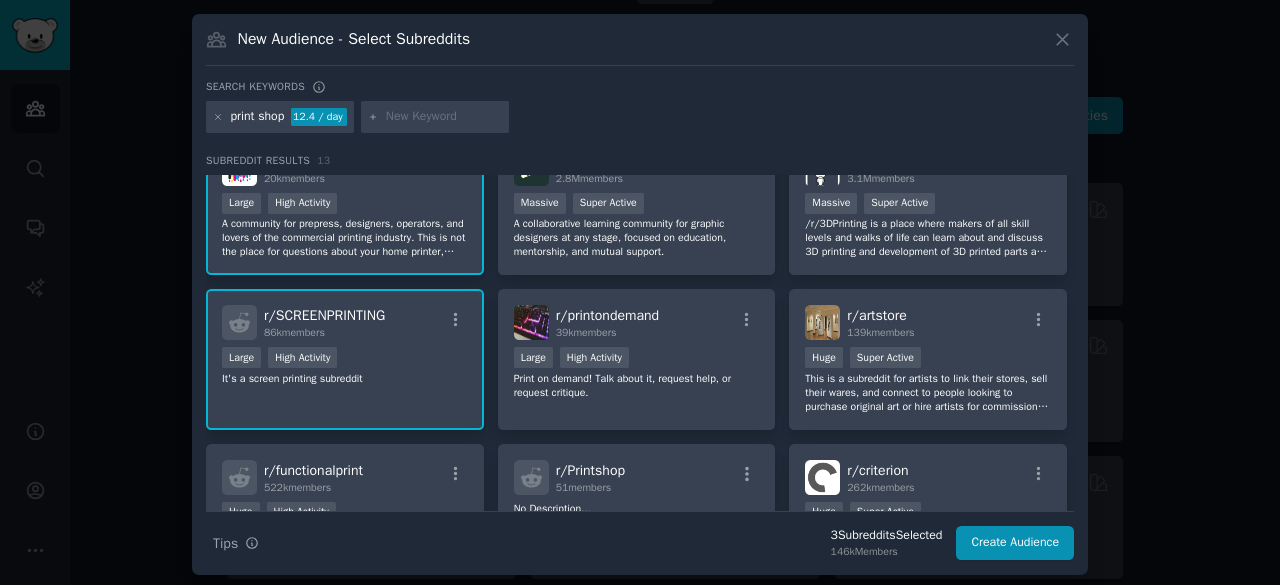 scroll, scrollTop: 0, scrollLeft: 0, axis: both 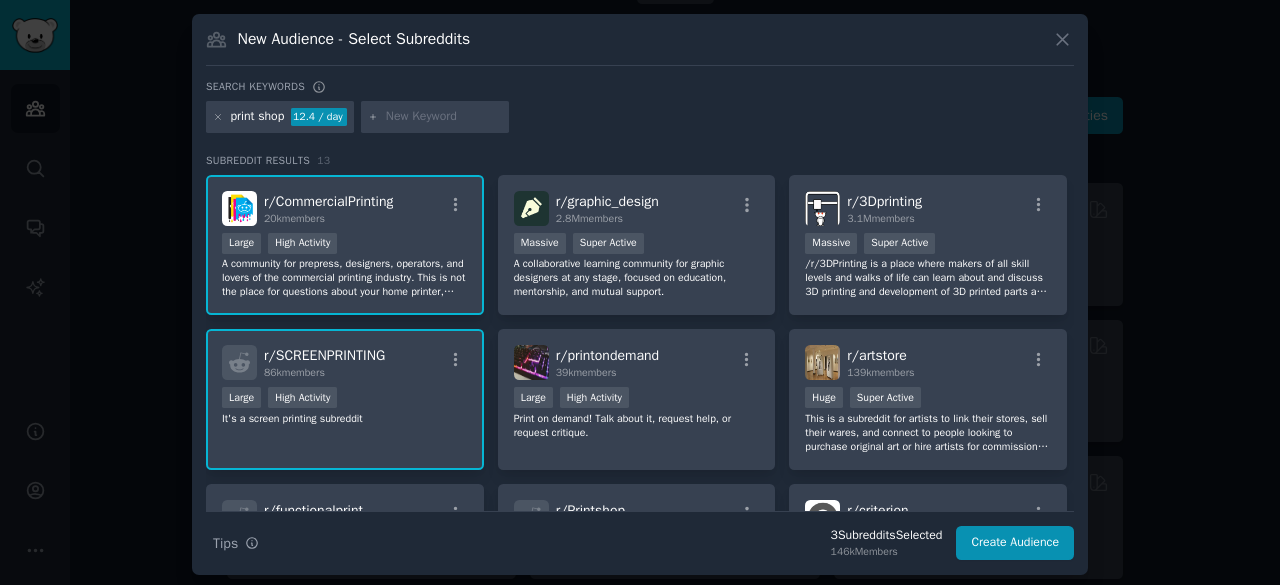 click at bounding box center (444, 117) 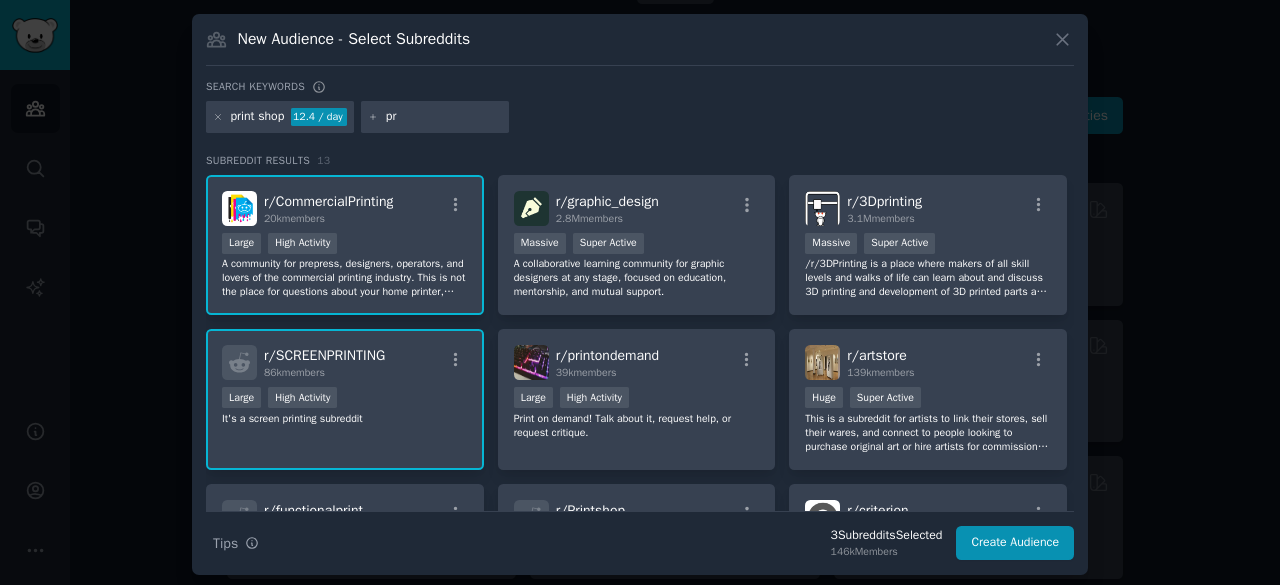 type on "p" 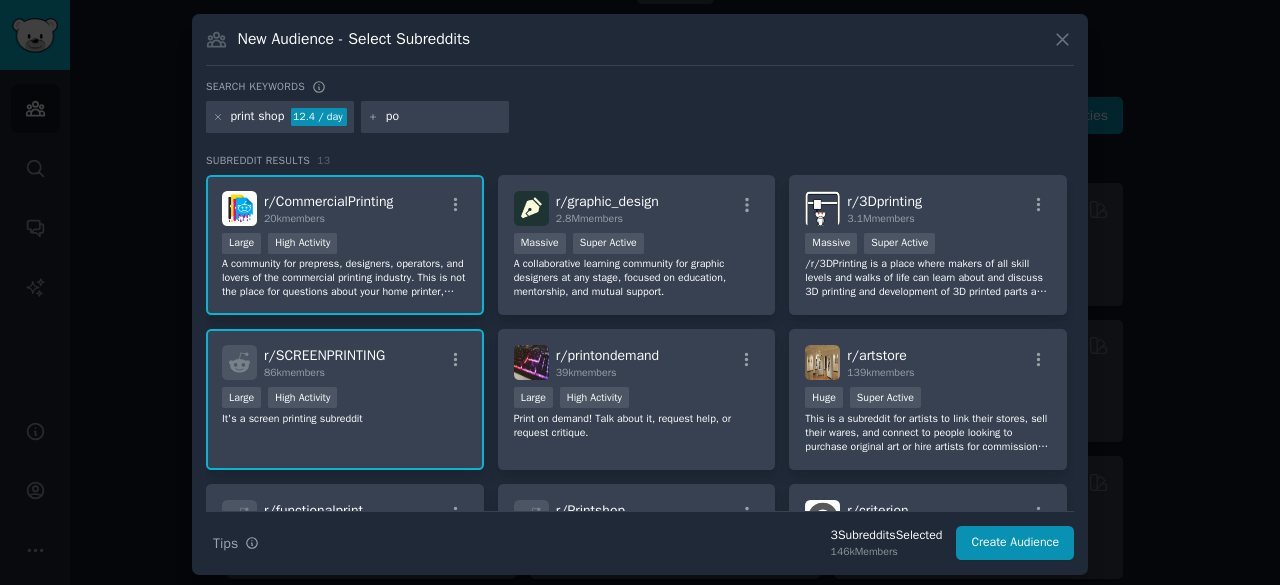 type on "pod" 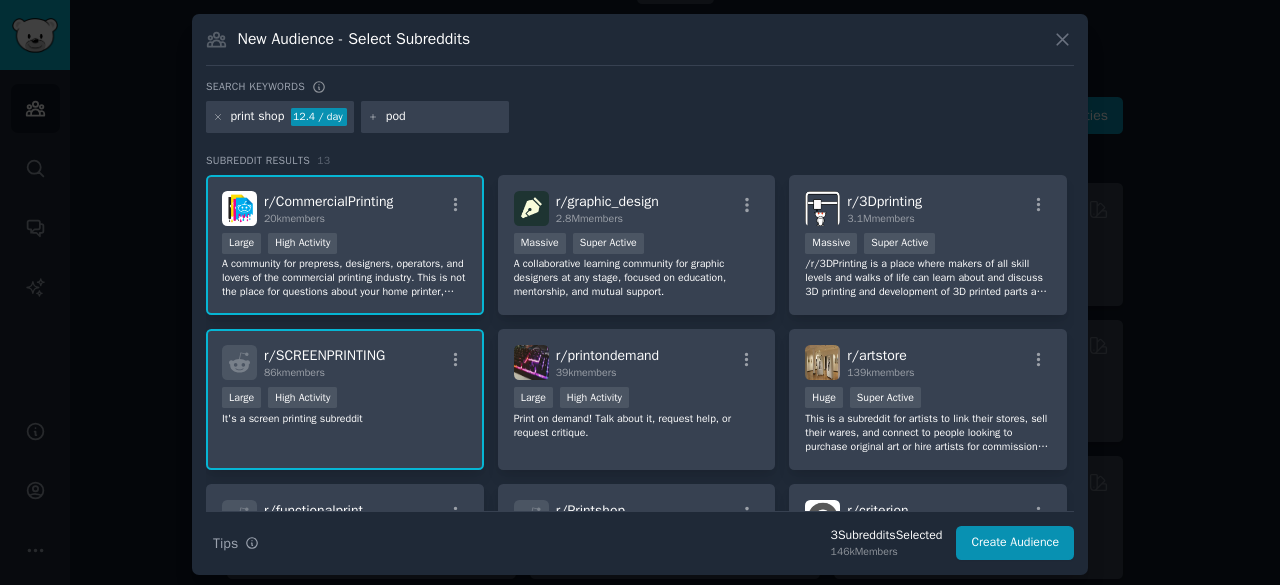 type 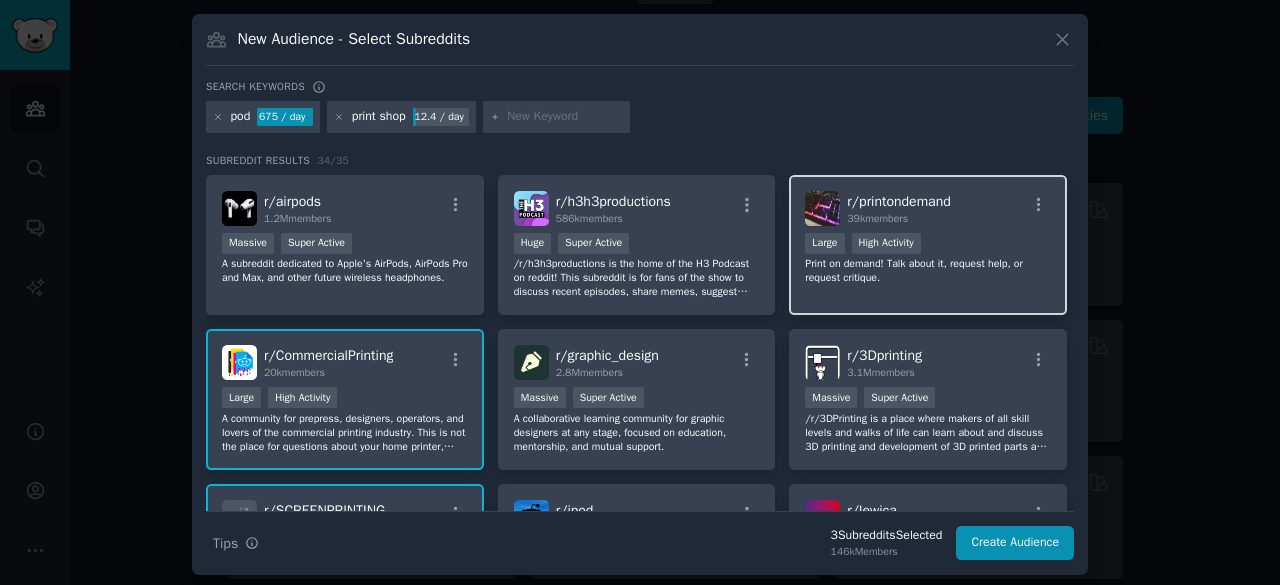 click on "39k  members" at bounding box center [898, 219] 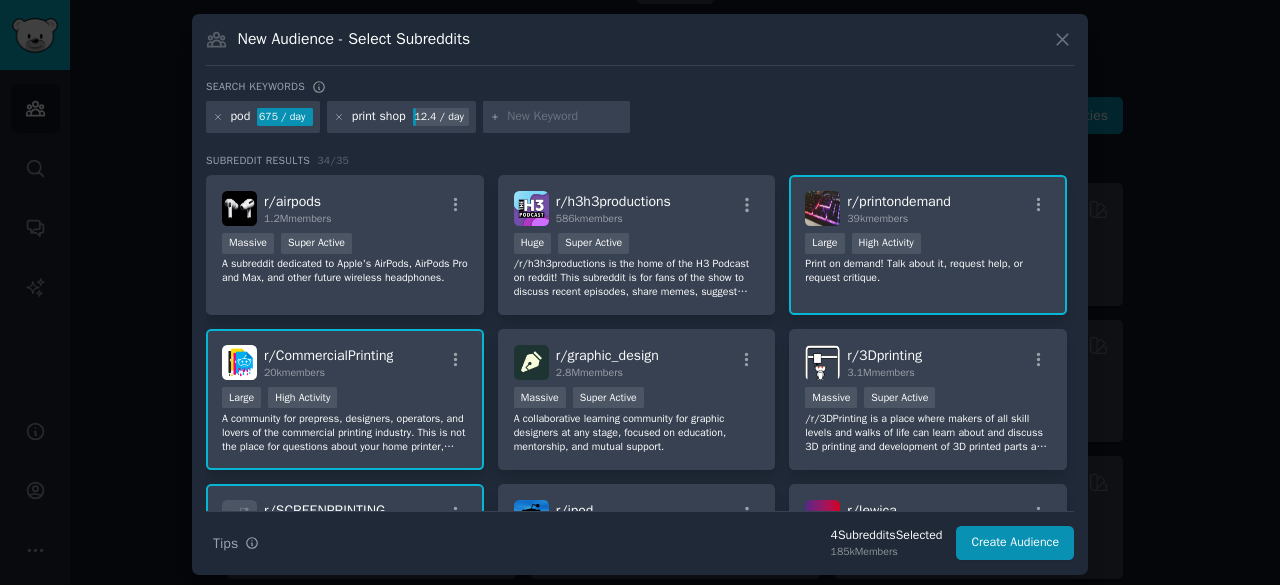 click on "Search Tips Tips 4  Subreddit s  Selected 185k  Members Create Audience" at bounding box center [640, 536] 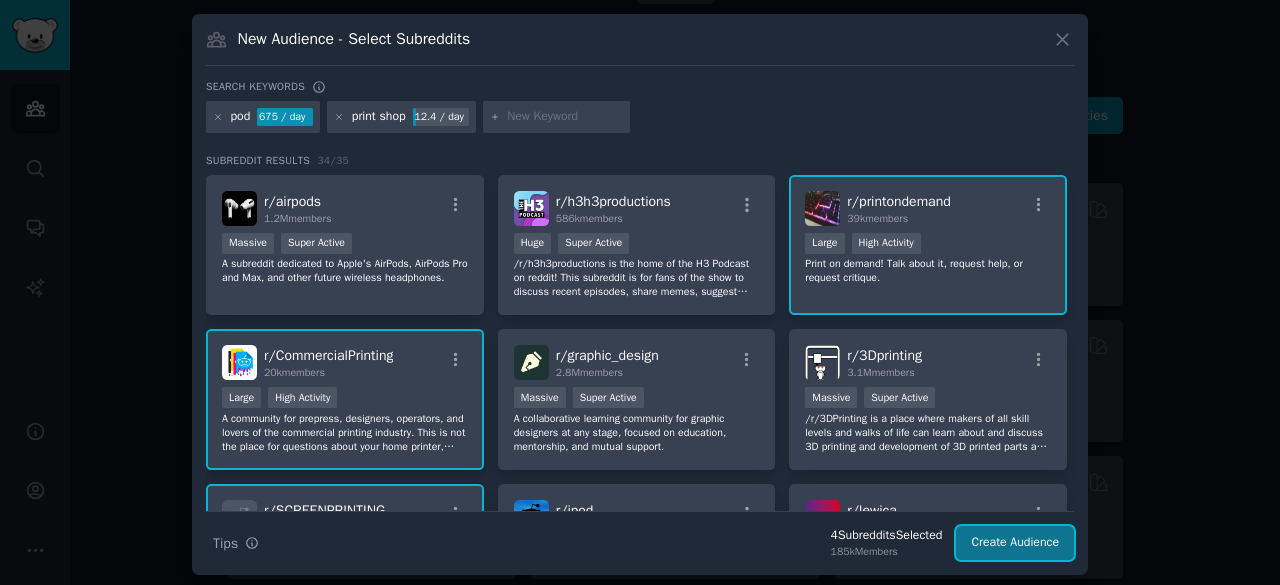 click on "Create Audience" at bounding box center [1015, 543] 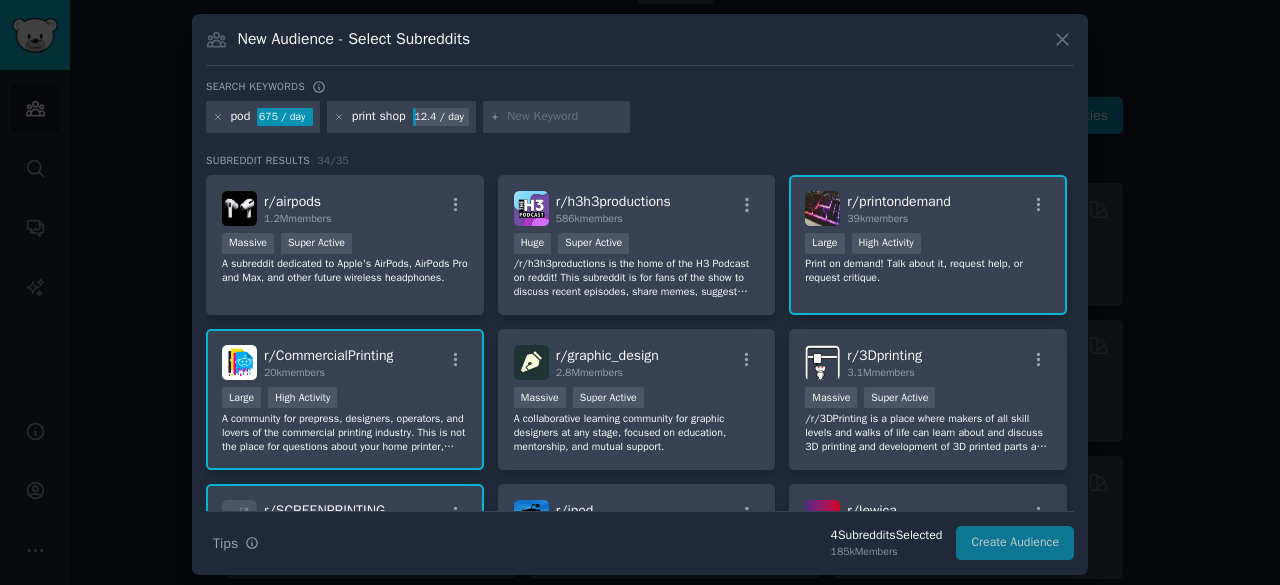 scroll, scrollTop: 0, scrollLeft: 0, axis: both 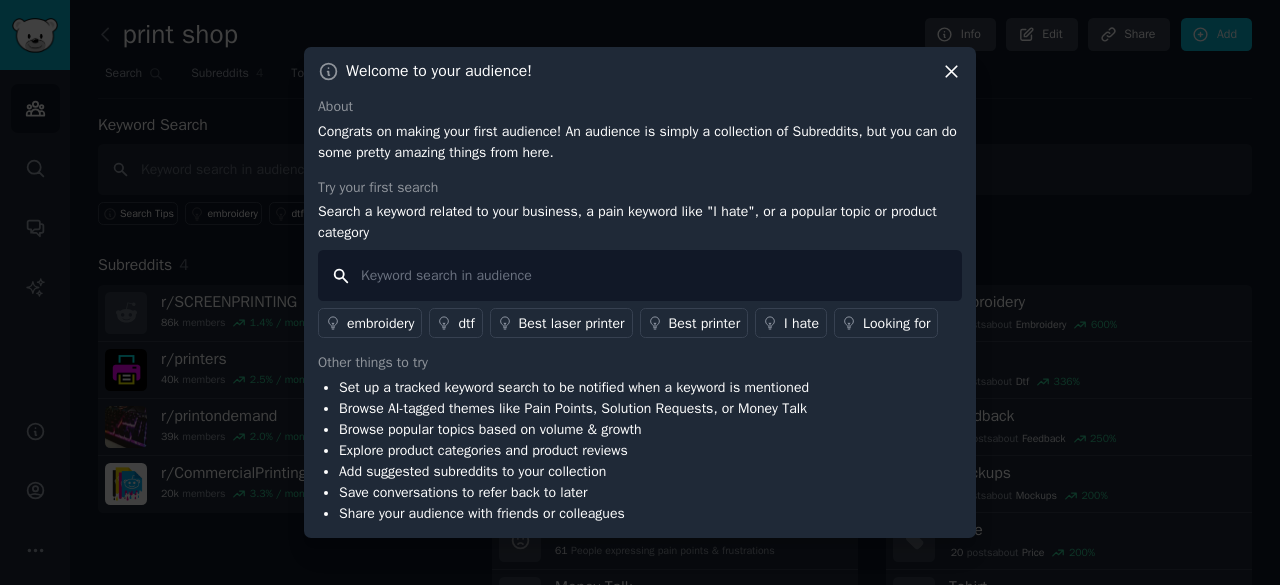 click at bounding box center (640, 275) 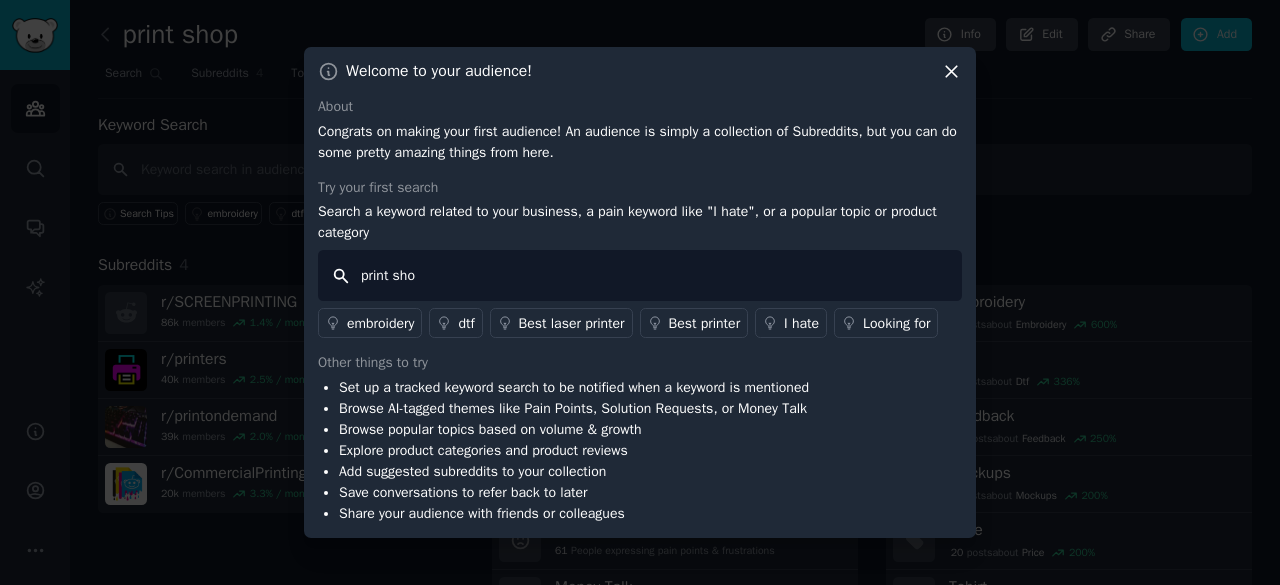 type on "print shop" 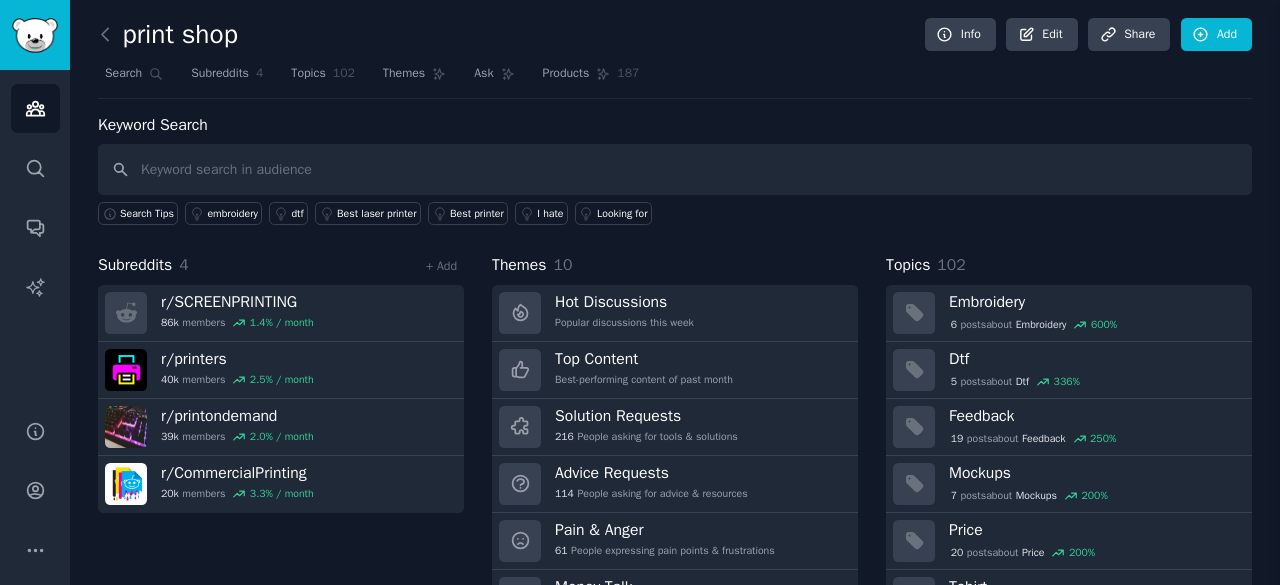 type 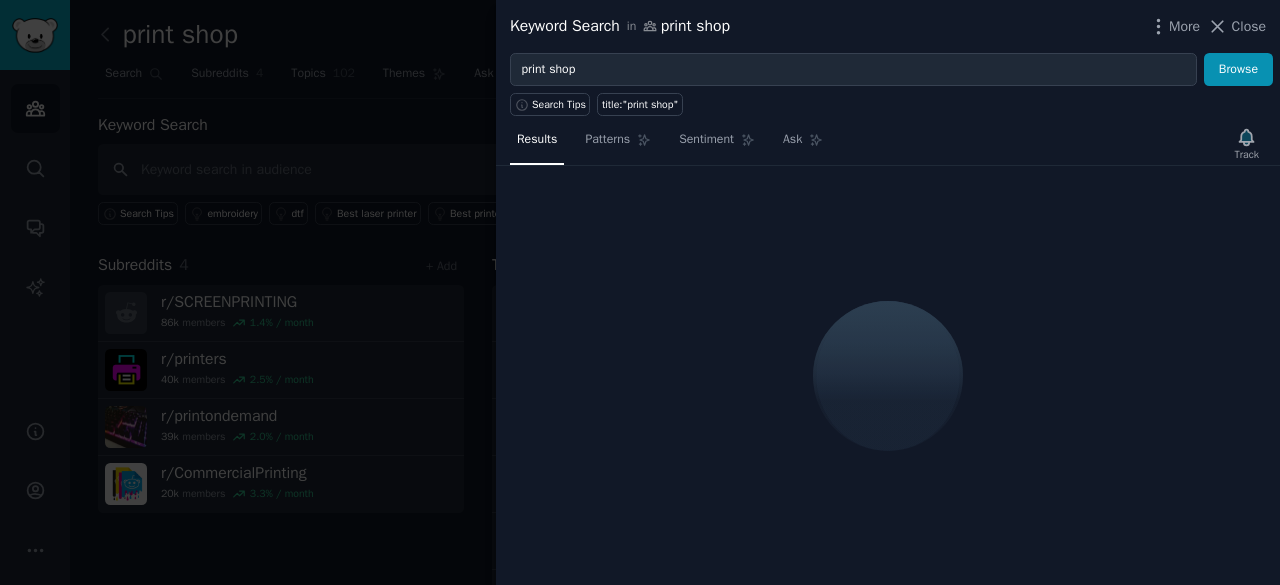click at bounding box center (640, 292) 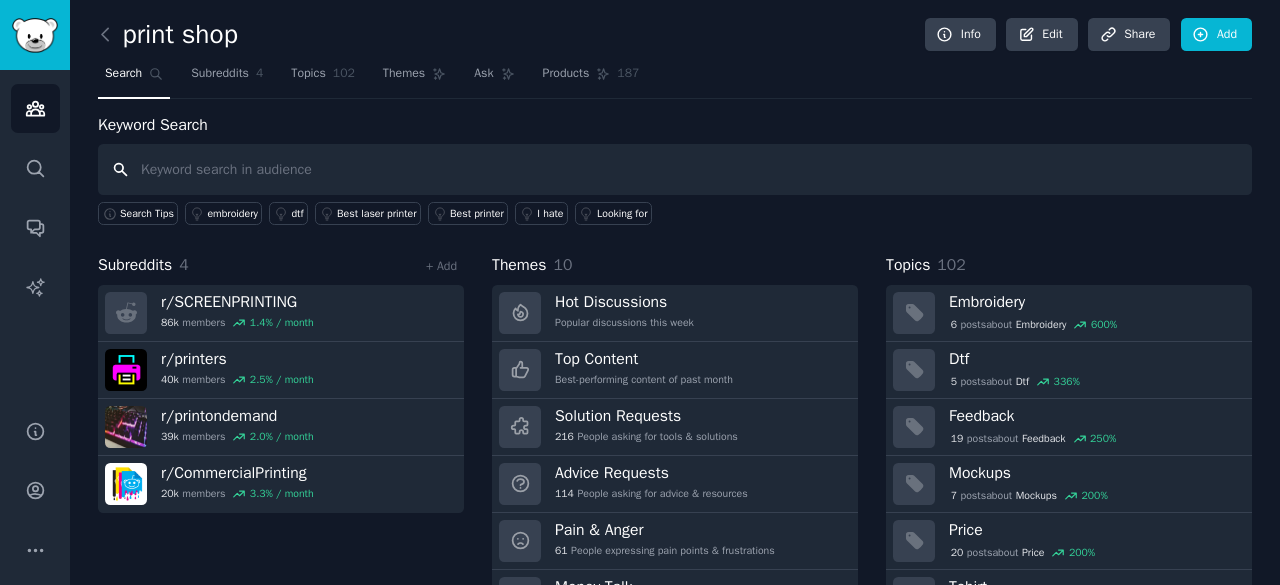 click at bounding box center [675, 169] 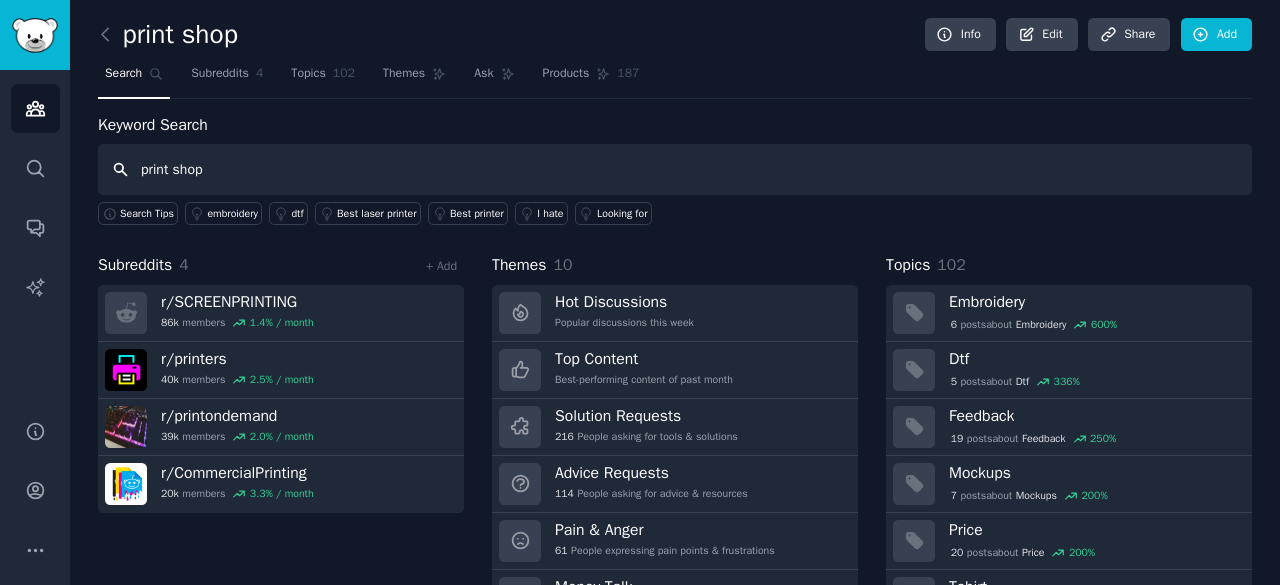 type on "print shop" 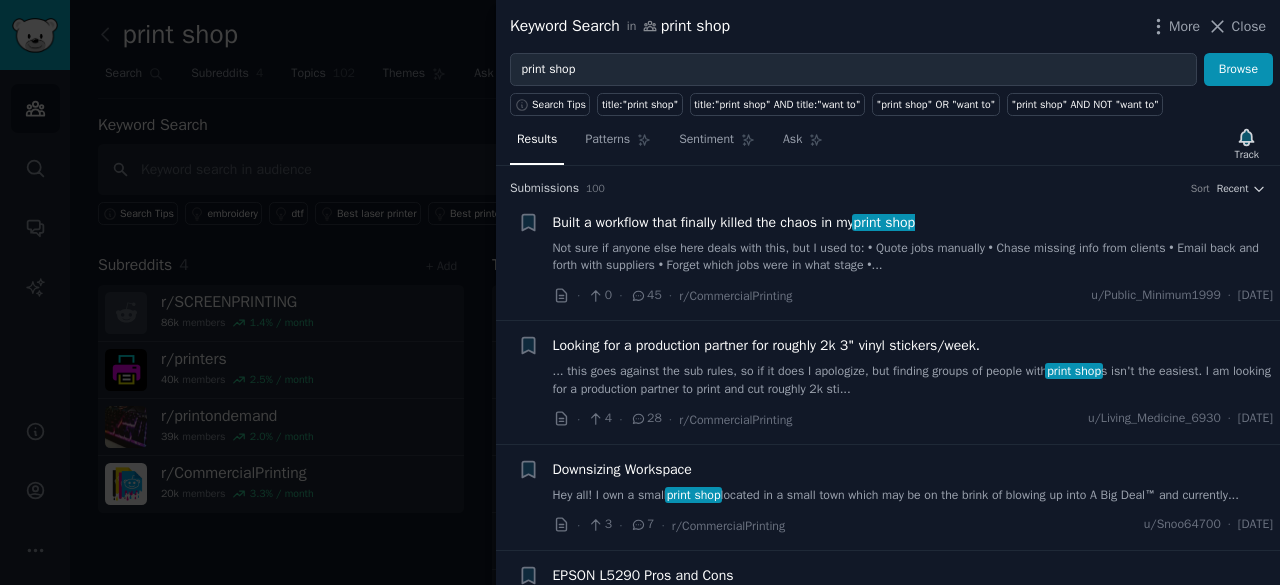 click at bounding box center [640, 292] 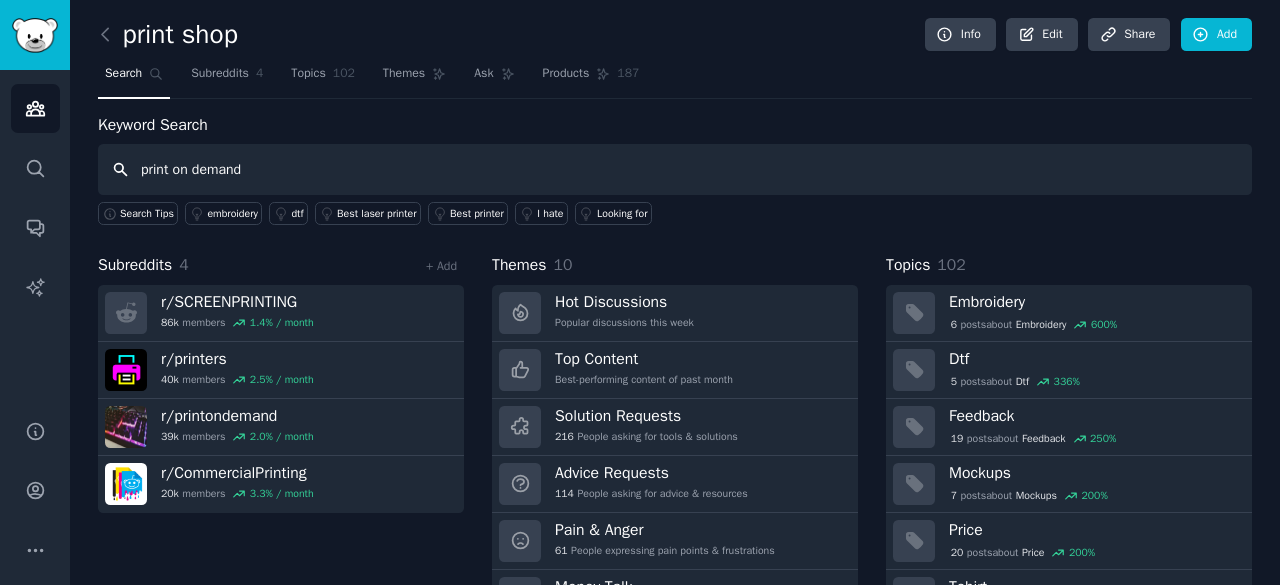 type on "print on demand" 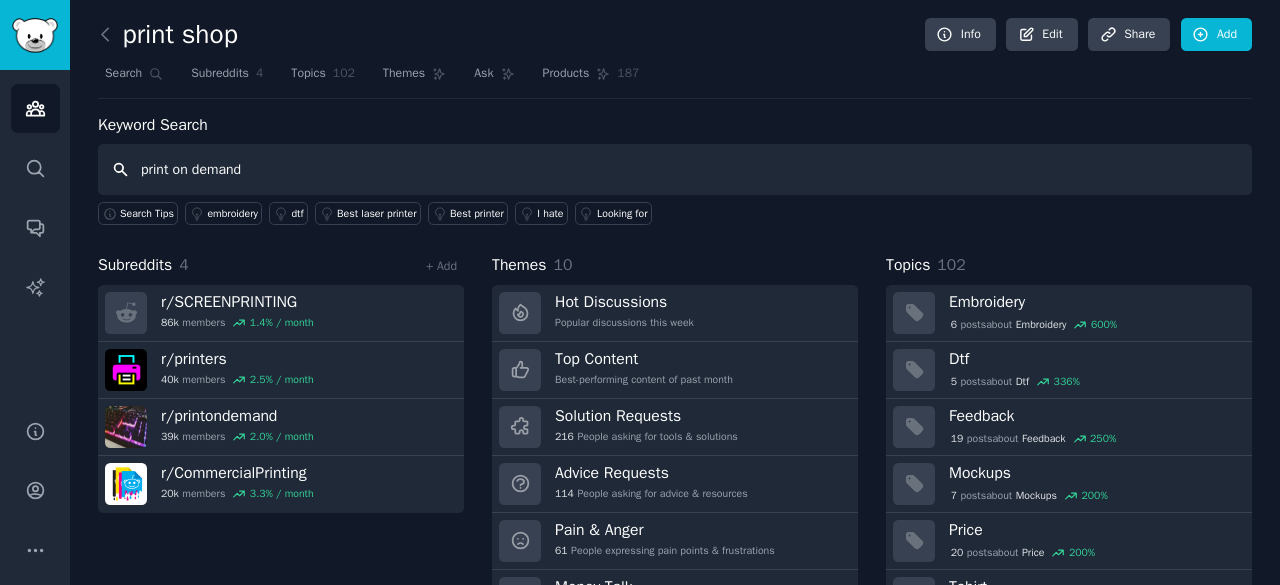 type 